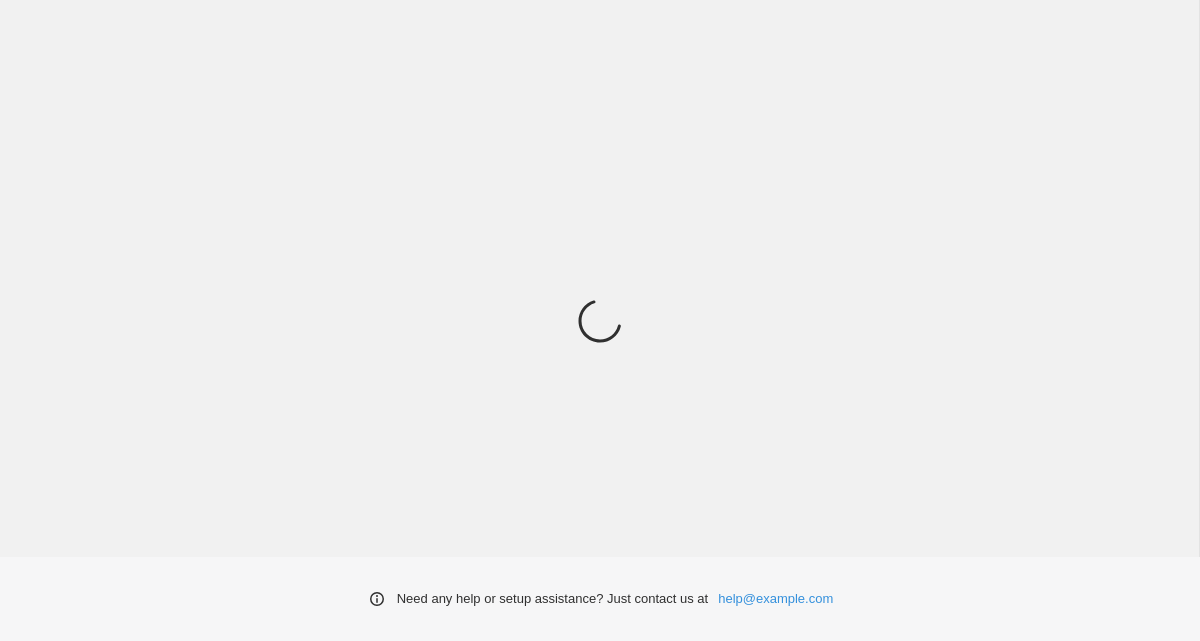 scroll, scrollTop: 0, scrollLeft: 0, axis: both 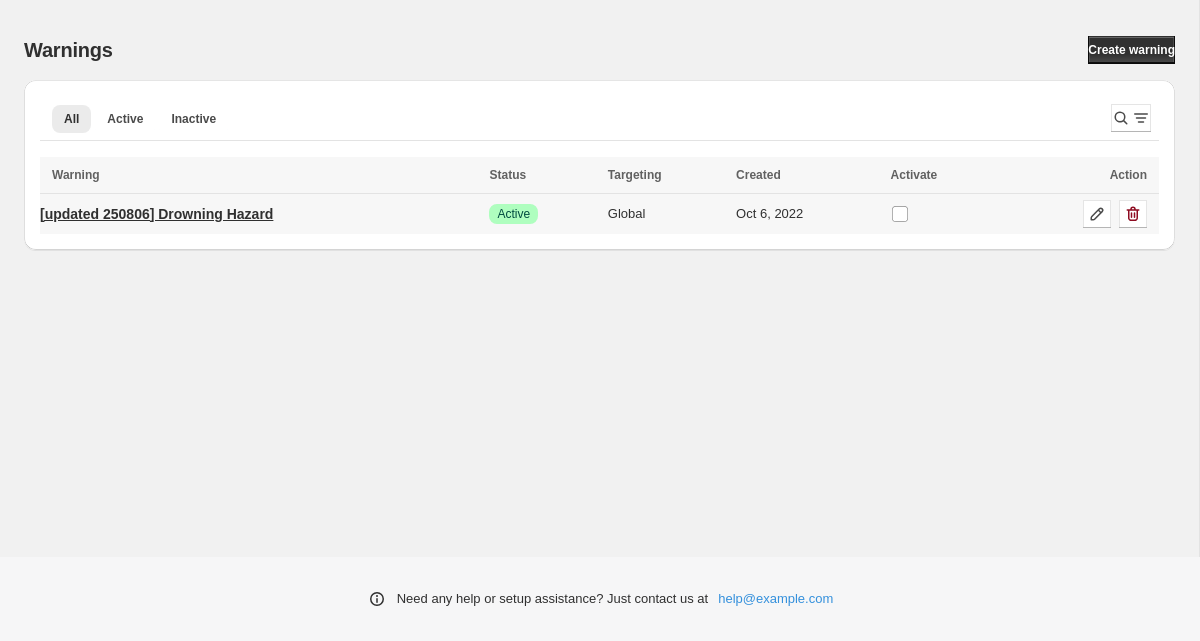 click on "[updated 250806] Drowning Hazard" at bounding box center (156, 214) 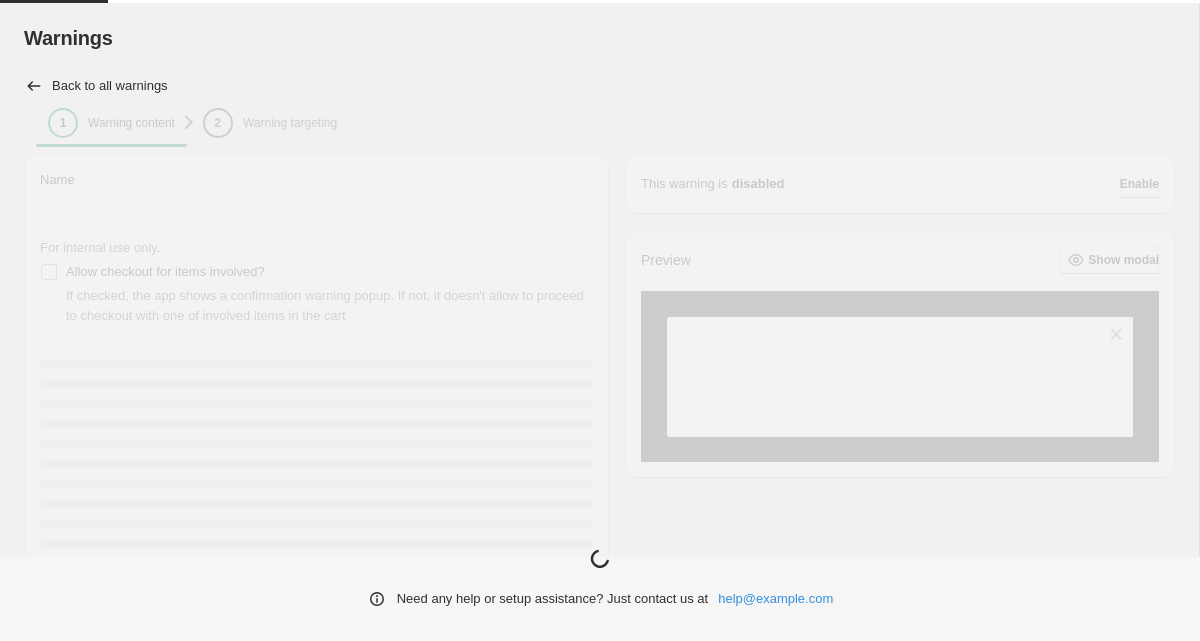 type on "**********" 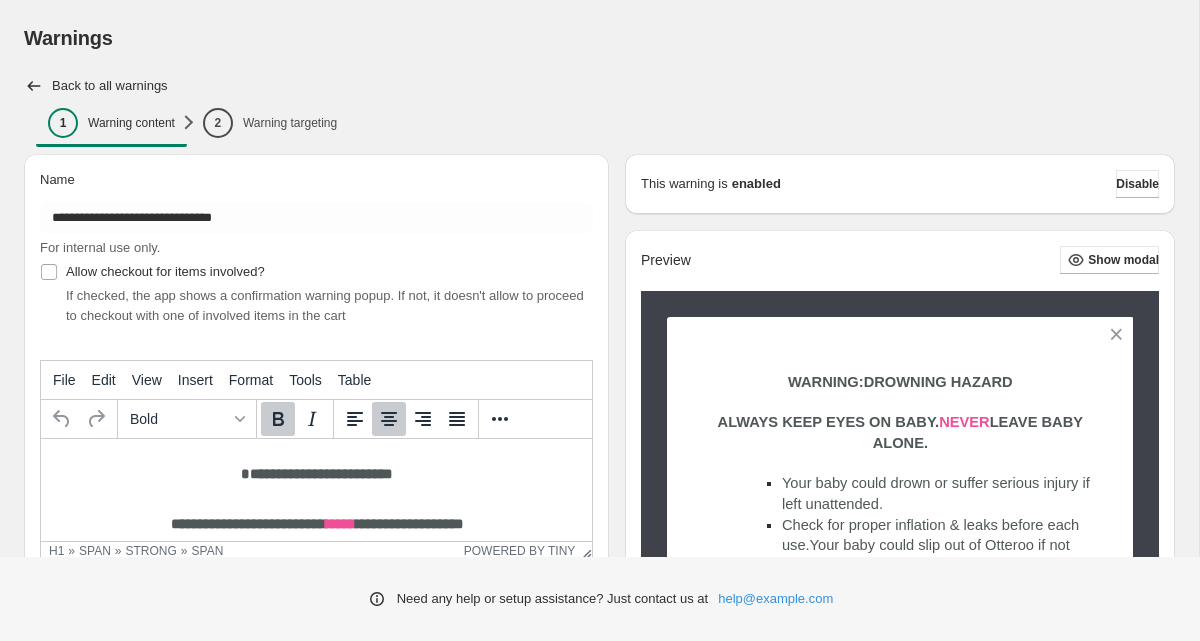 scroll, scrollTop: 225, scrollLeft: 0, axis: vertical 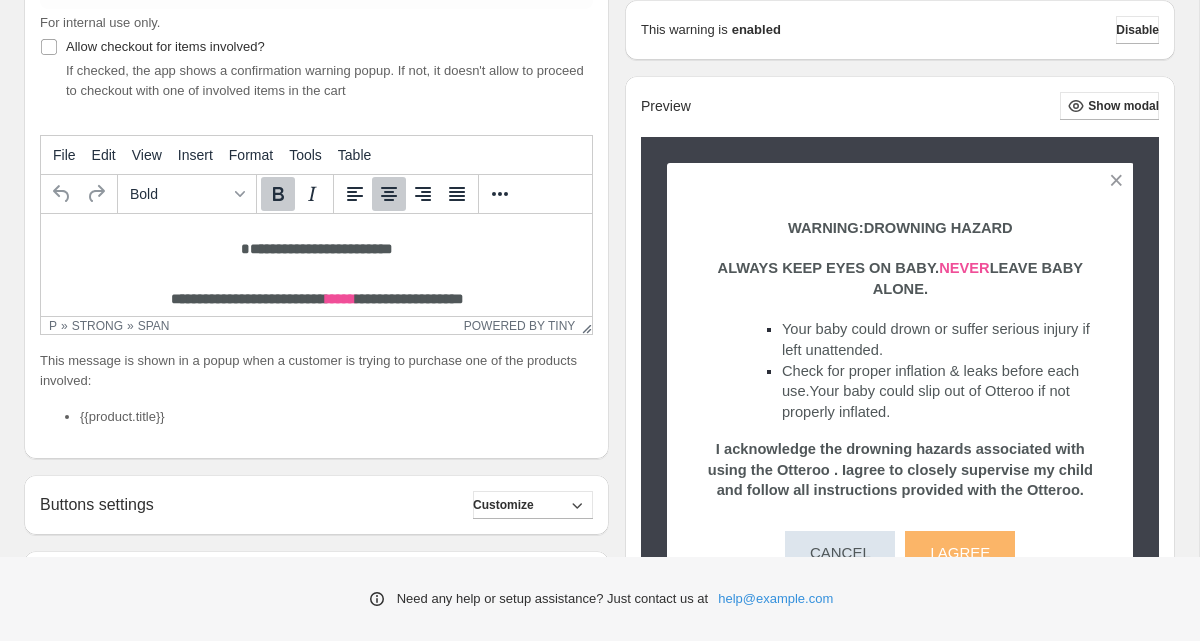 click on "**********" at bounding box center [317, 298] 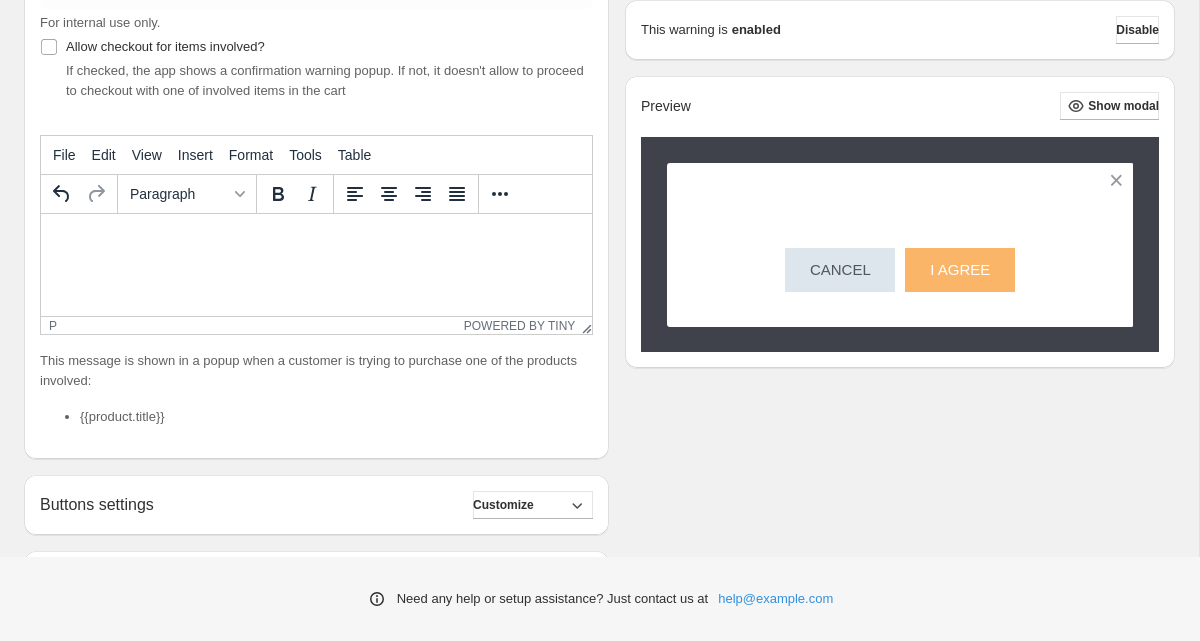 click at bounding box center [316, 238] 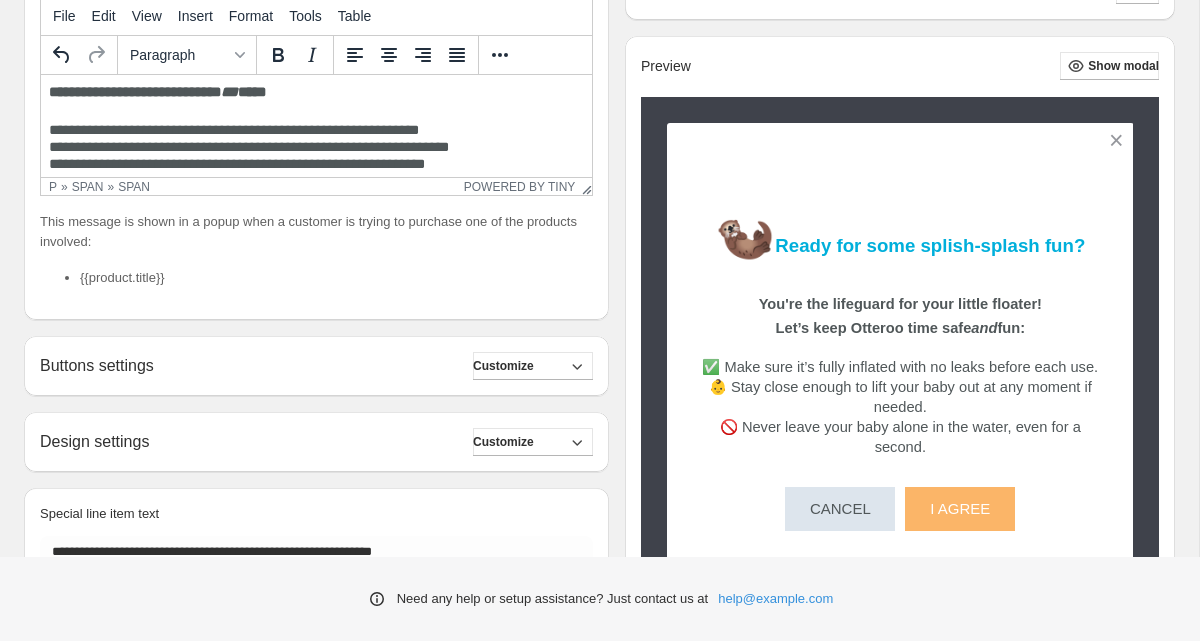 scroll, scrollTop: 460, scrollLeft: 0, axis: vertical 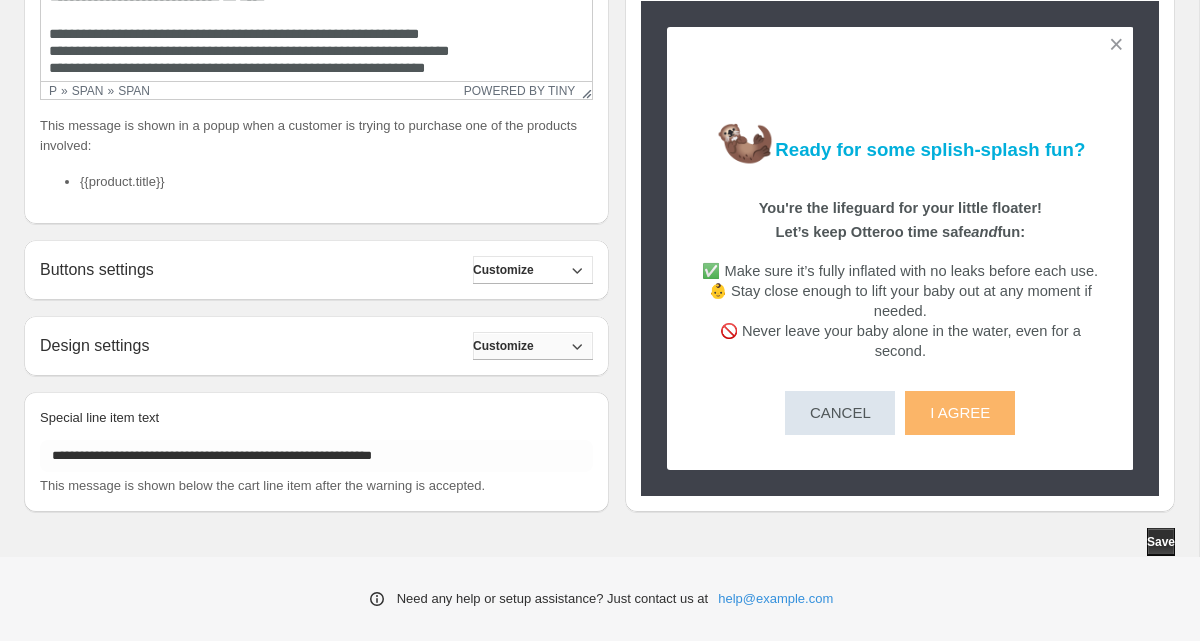 click on "Customize" at bounding box center [503, 346] 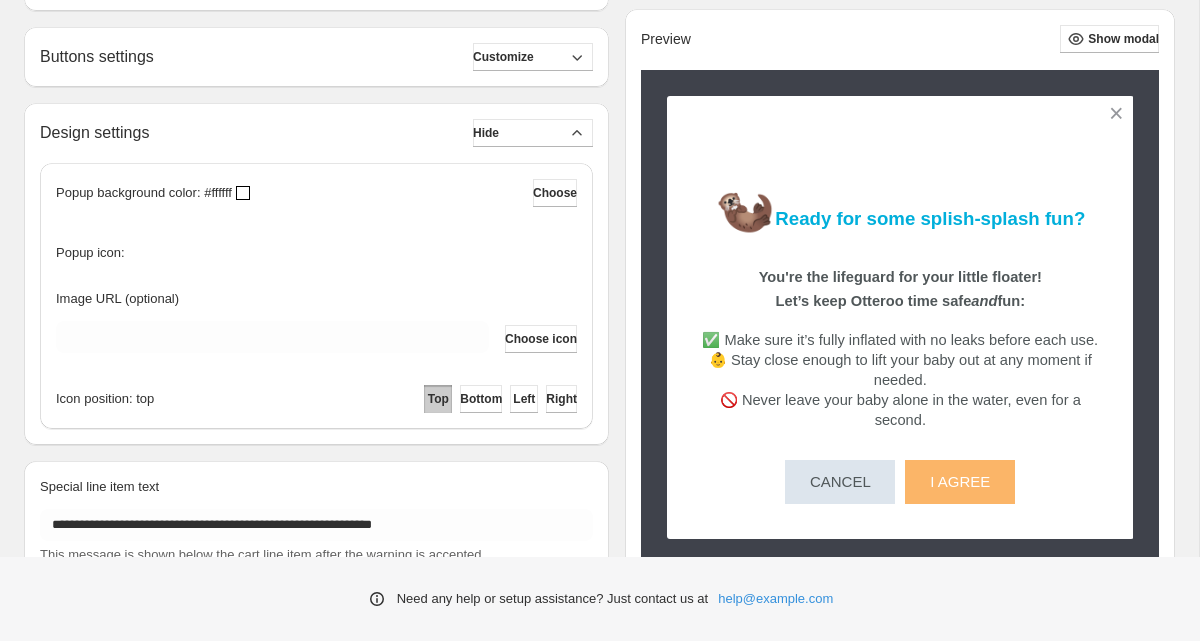 scroll, scrollTop: 742, scrollLeft: 0, axis: vertical 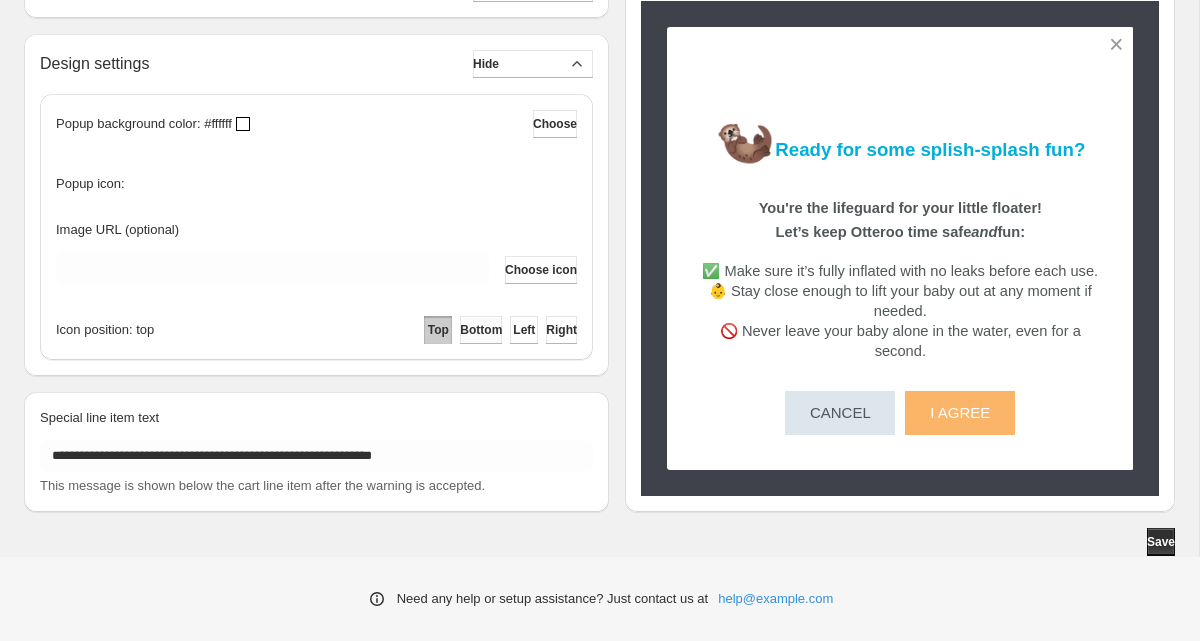 click on "Bottom" at bounding box center (481, 330) 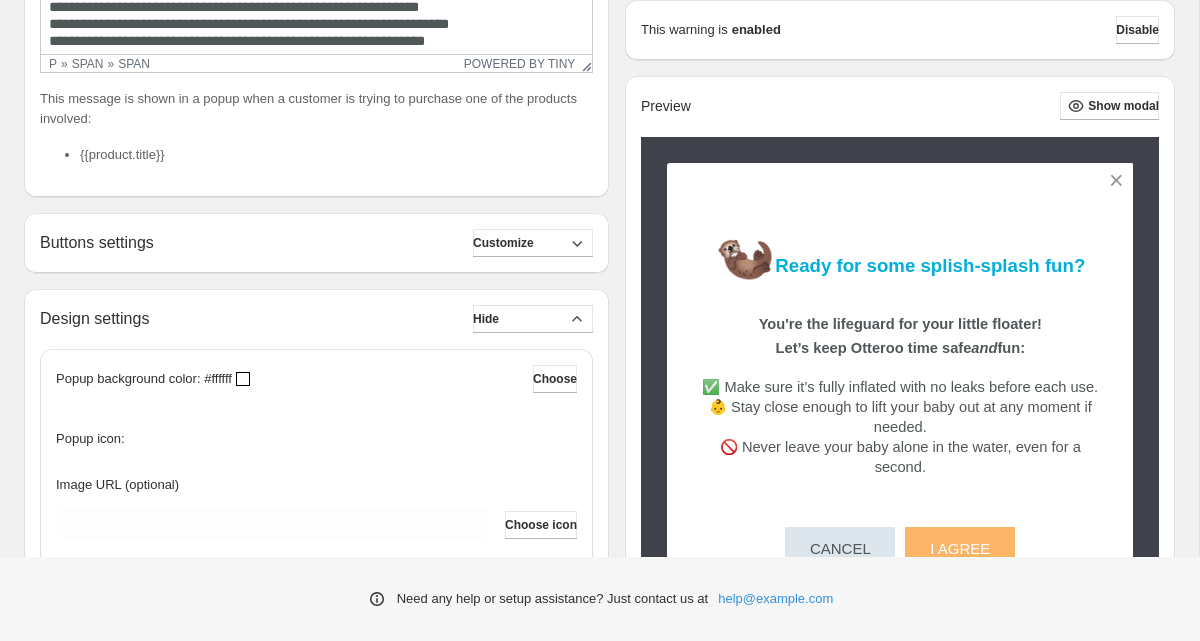 scroll, scrollTop: 481, scrollLeft: 0, axis: vertical 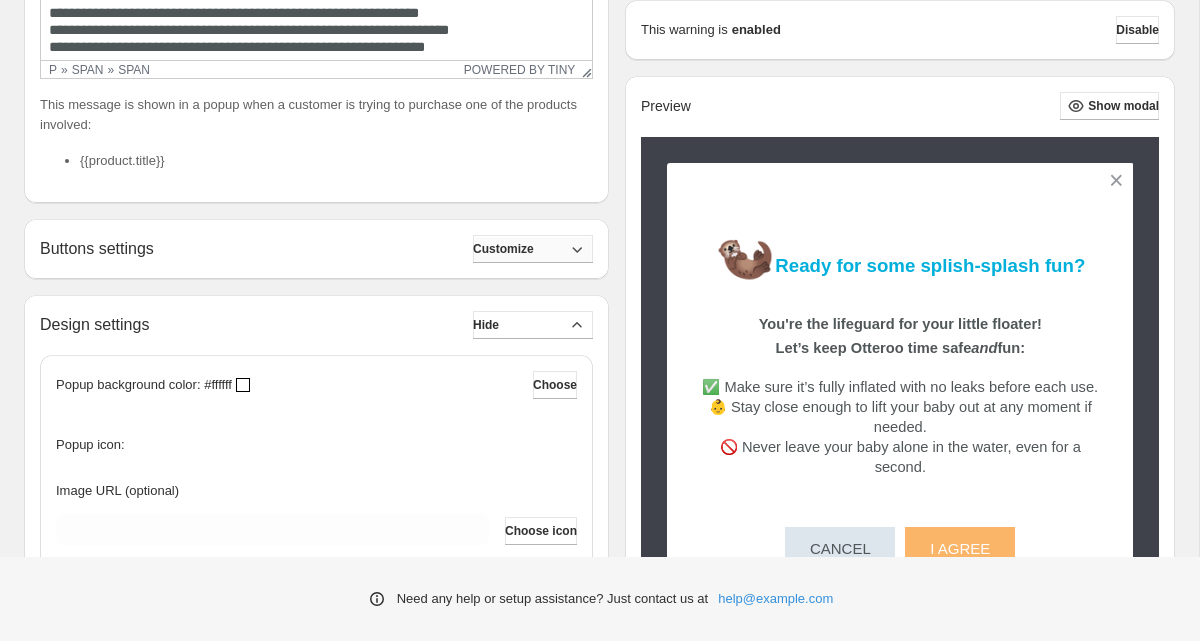 click on "Customize" at bounding box center [533, 249] 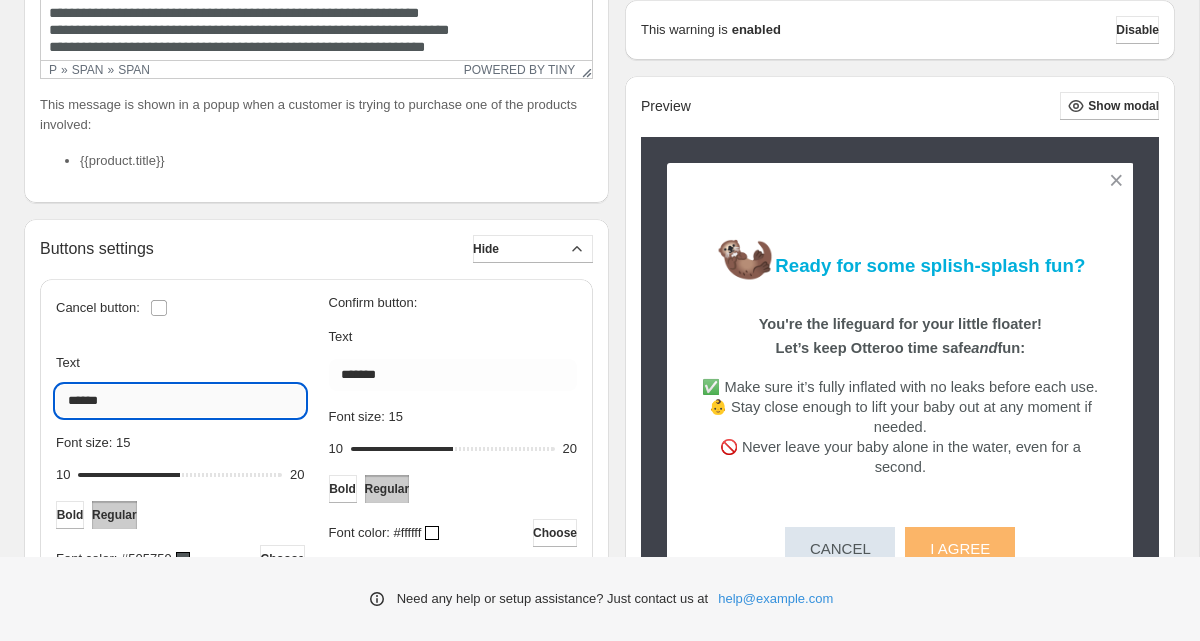 click on "******" at bounding box center [180, 401] 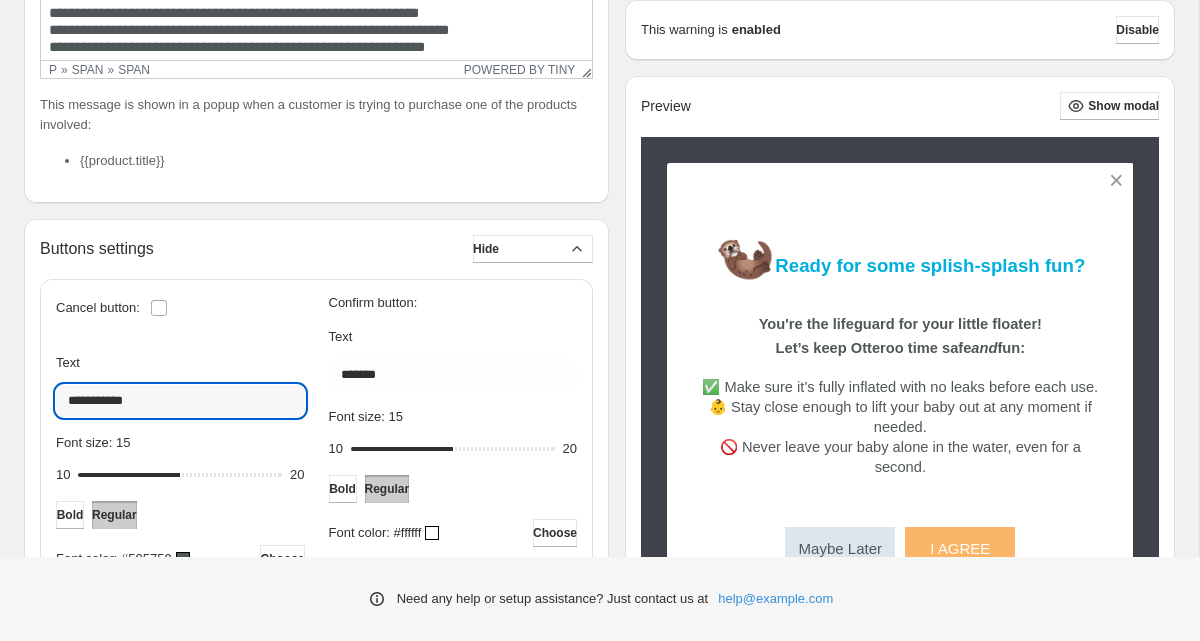 type on "**********" 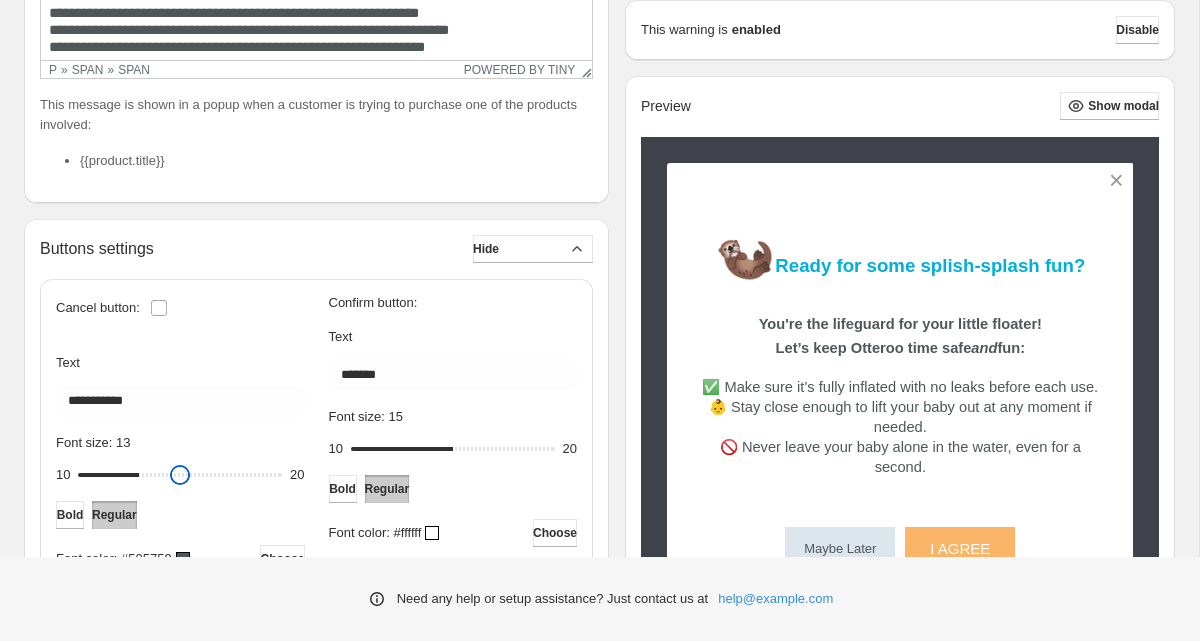 click on "Font size: 13" at bounding box center (180, 475) 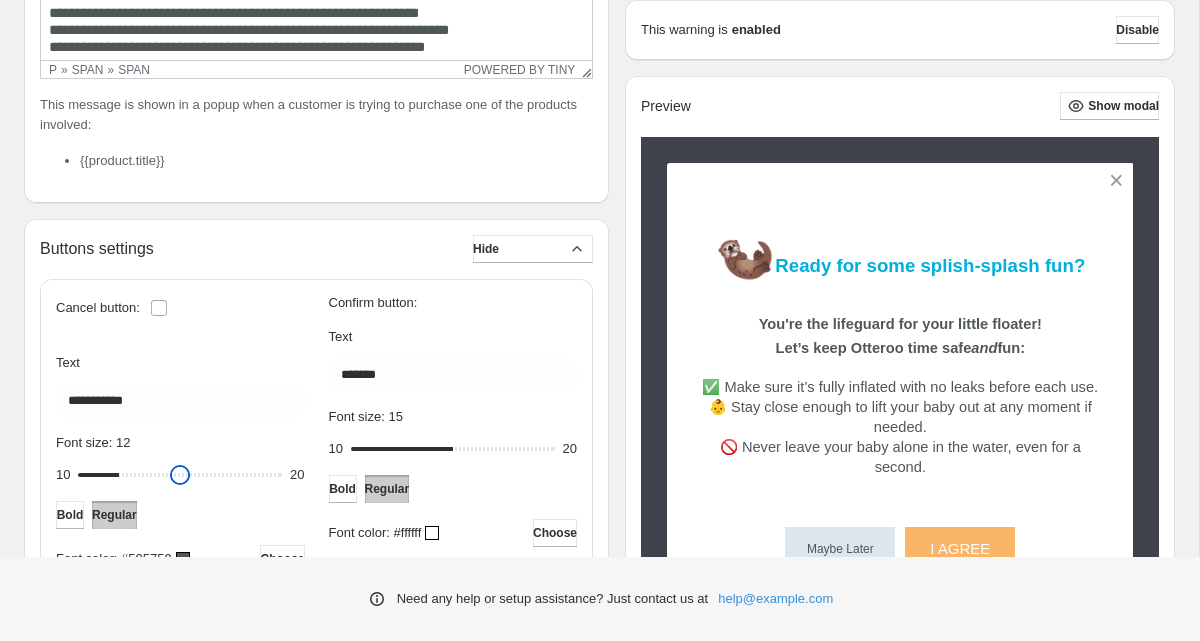 type on "**" 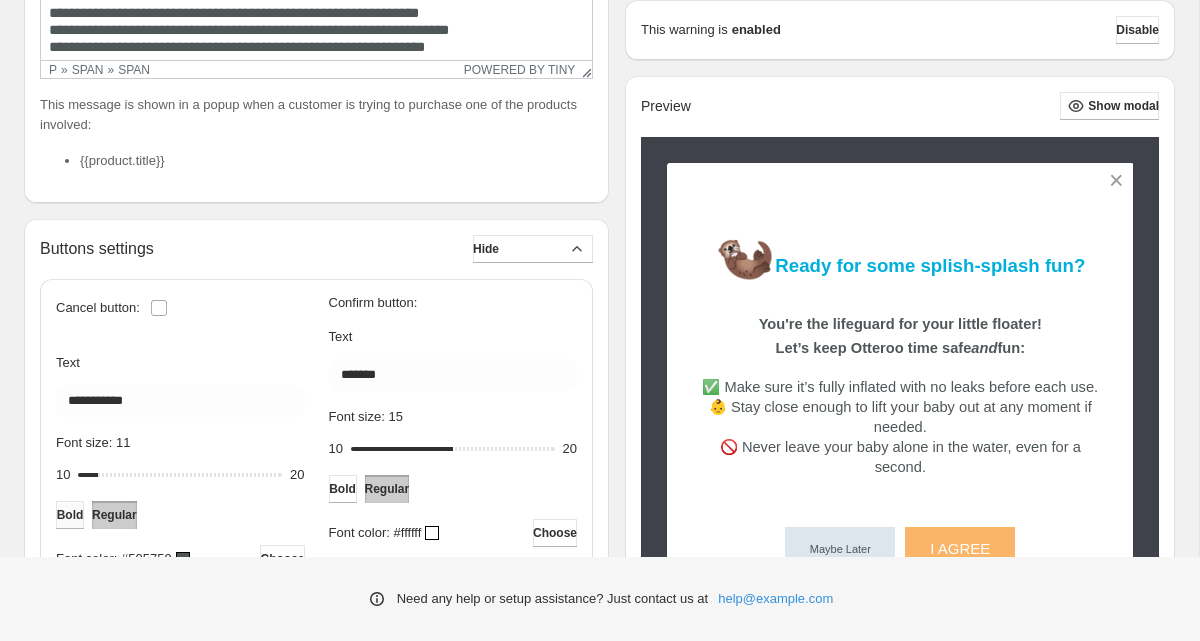 click on "Bold" at bounding box center (70, 515) 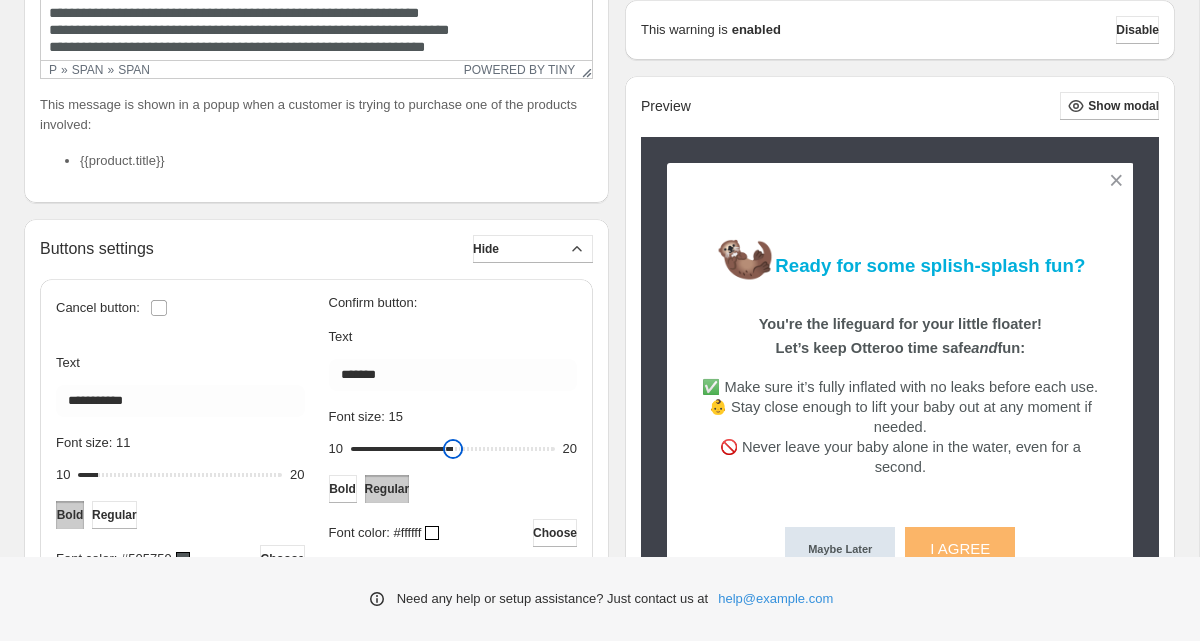 click on "Font size: 15" at bounding box center [453, 449] 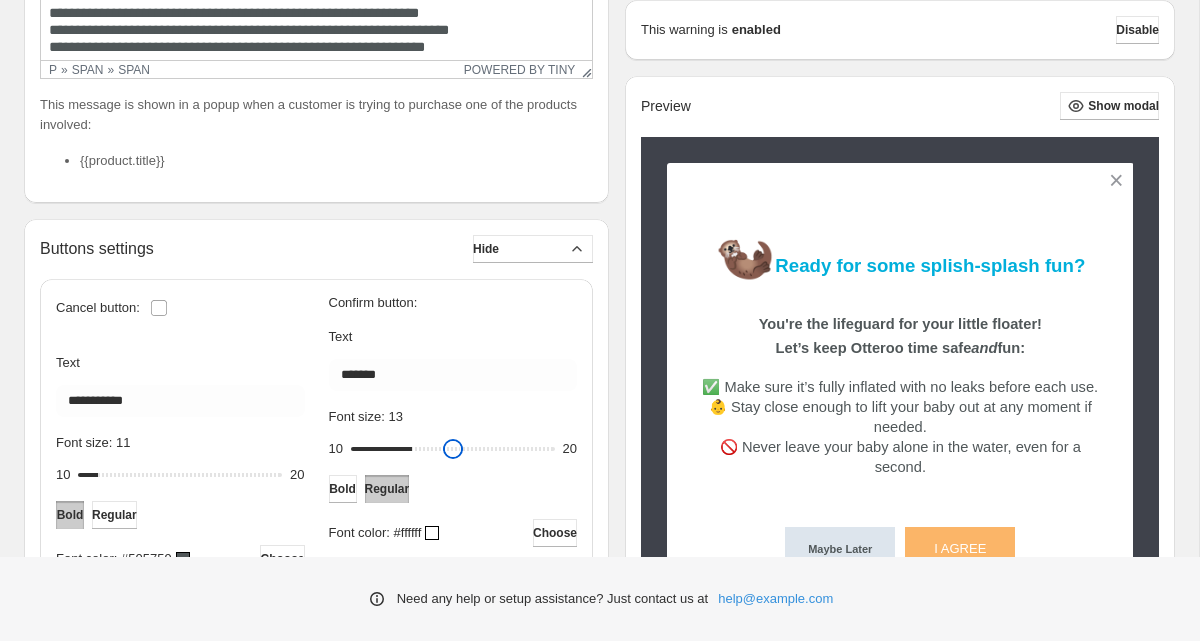 click on "Font size: 13" at bounding box center (453, 449) 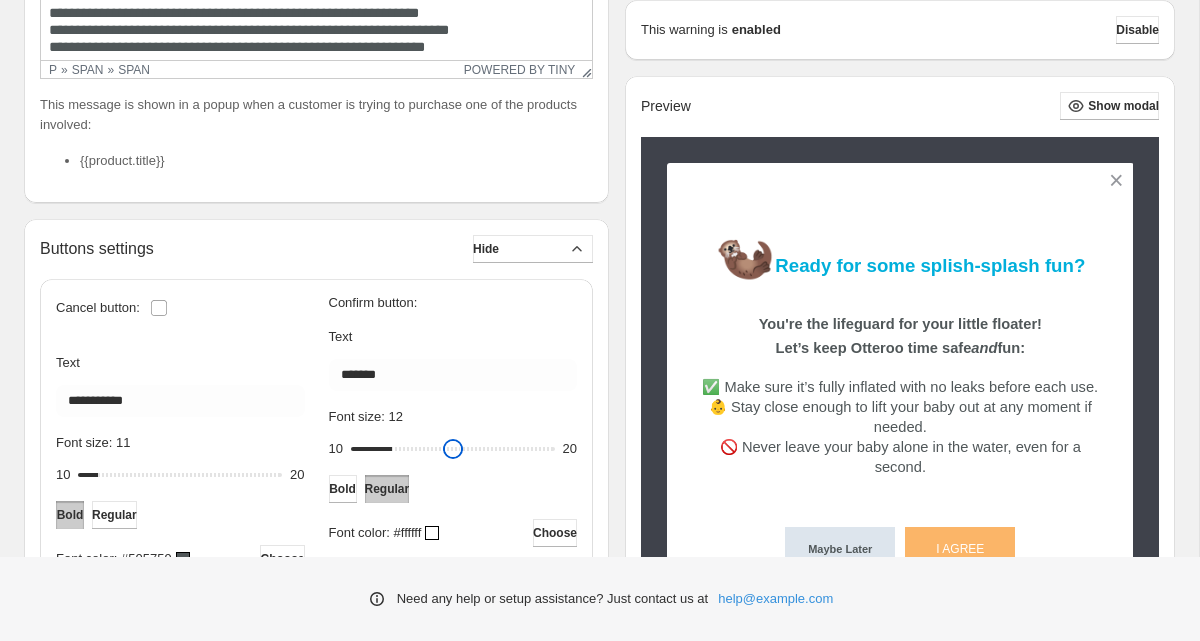 type on "**" 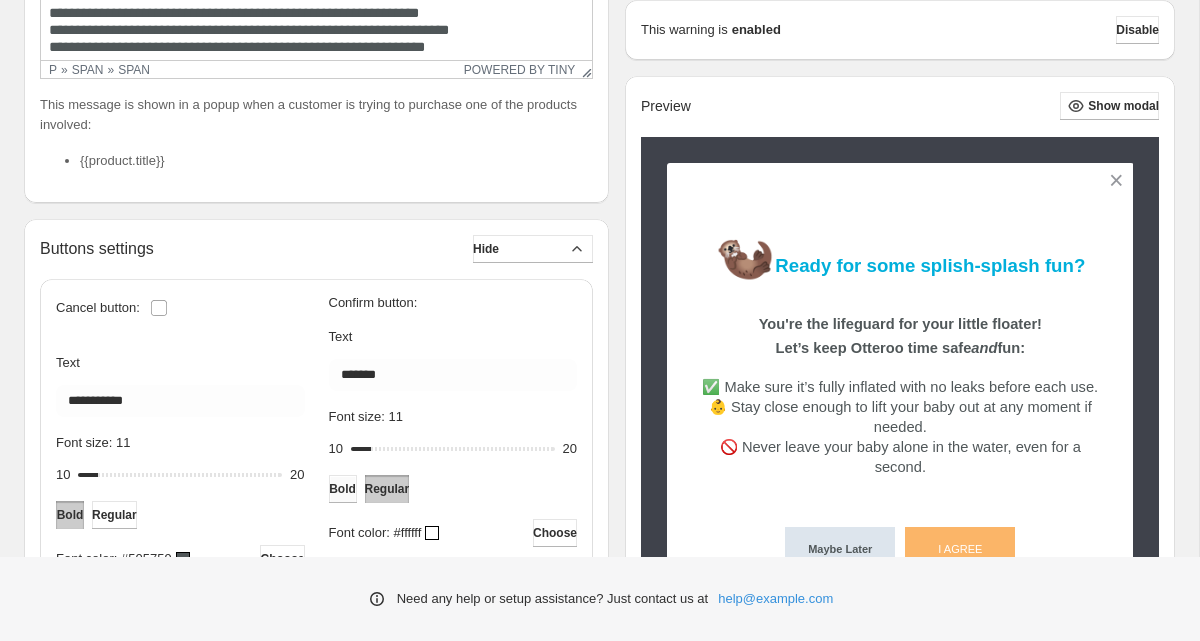 click on "Bold" at bounding box center (343, 489) 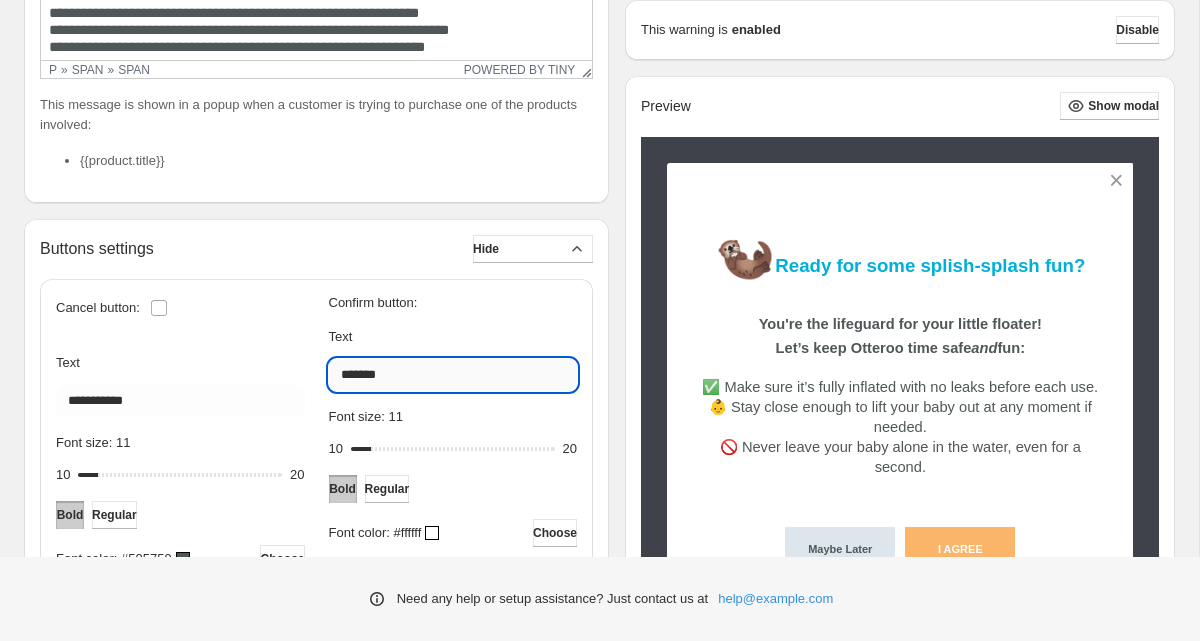 click on "*******" at bounding box center (453, 375) 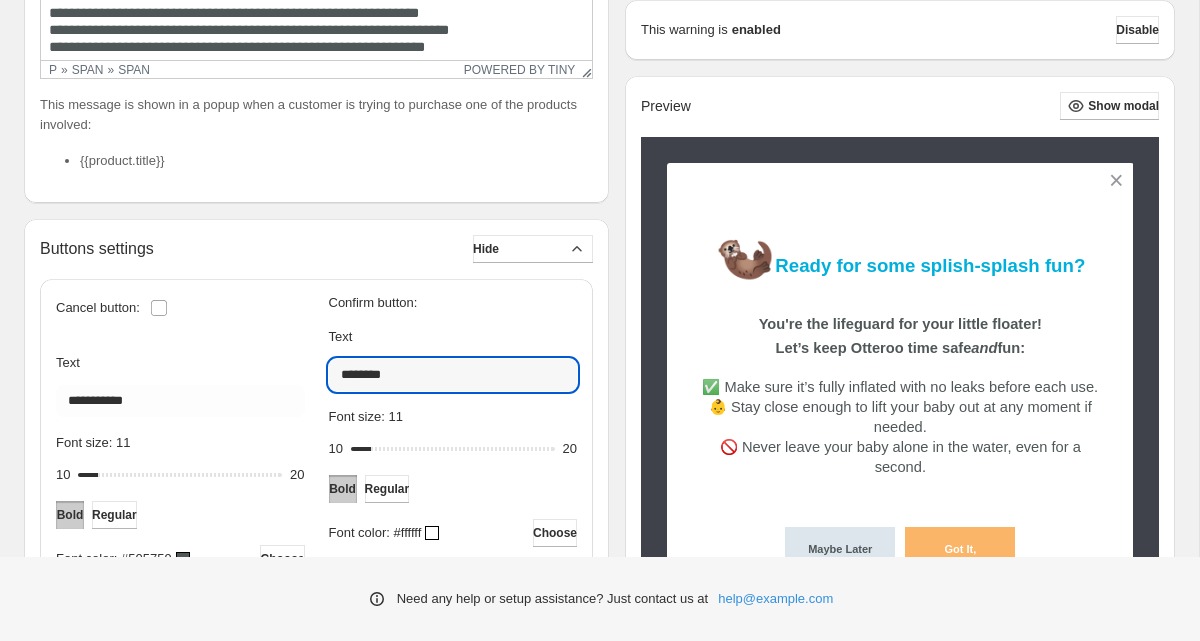 type on "**********" 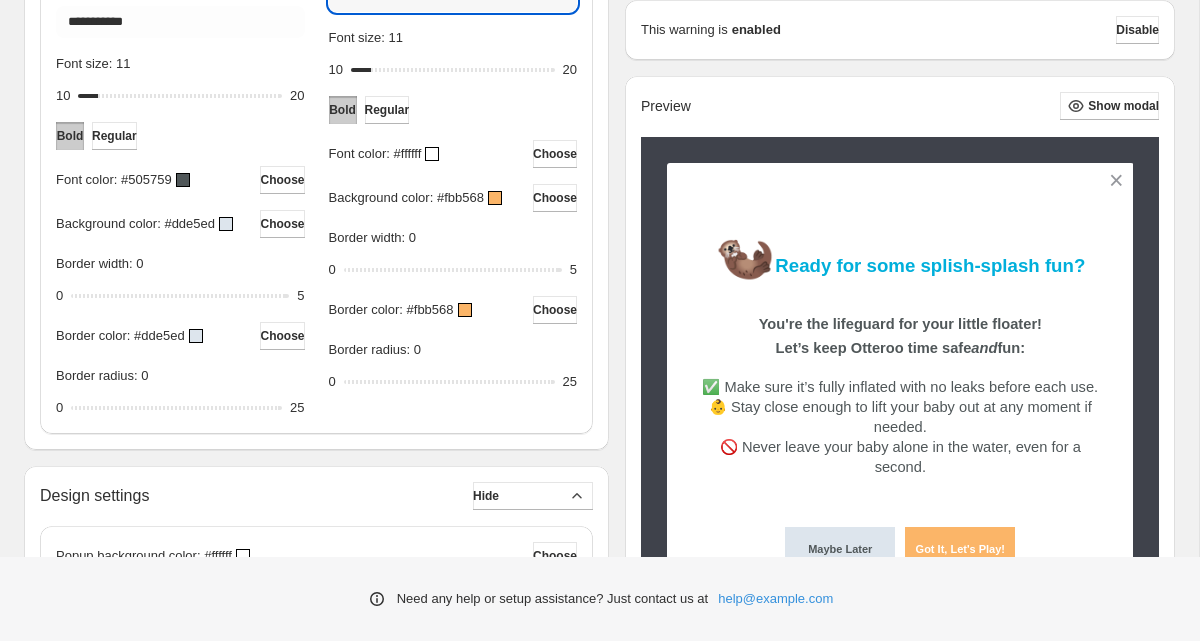 scroll, scrollTop: 863, scrollLeft: 0, axis: vertical 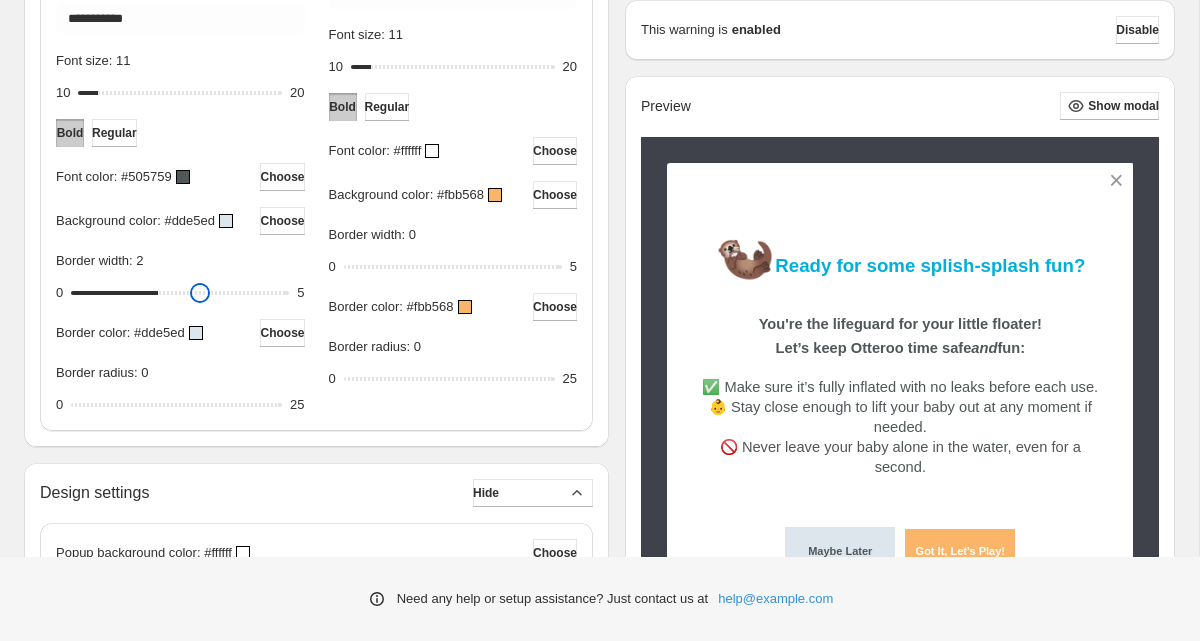 drag, startPoint x: 87, startPoint y: 314, endPoint x: 163, endPoint y: 314, distance: 76 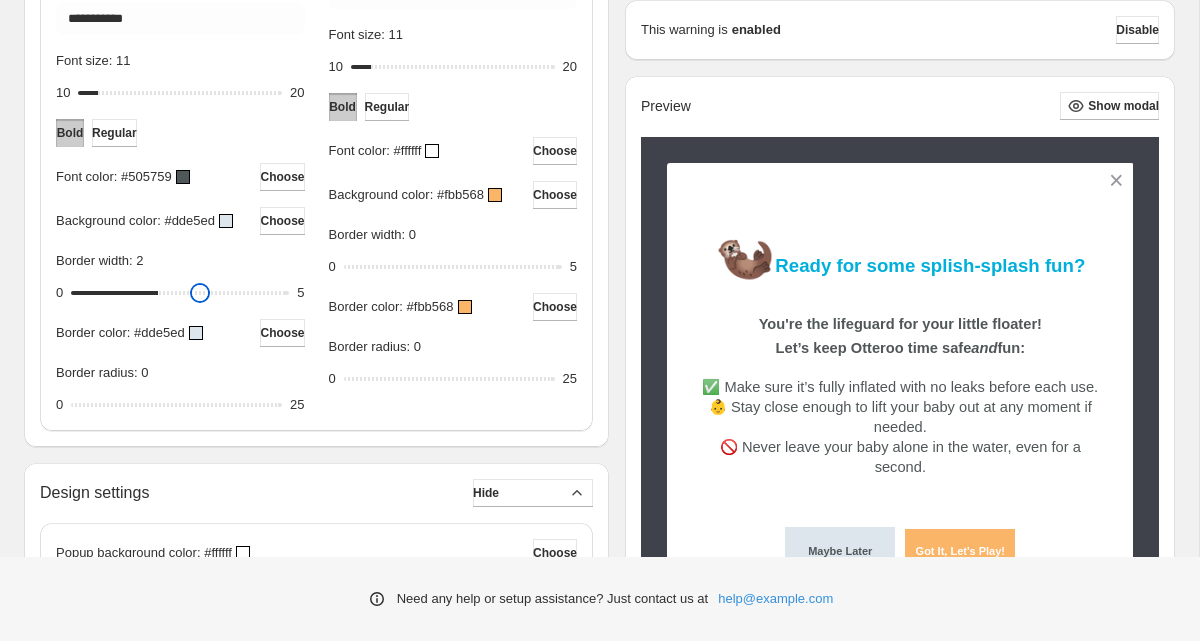 type on "*" 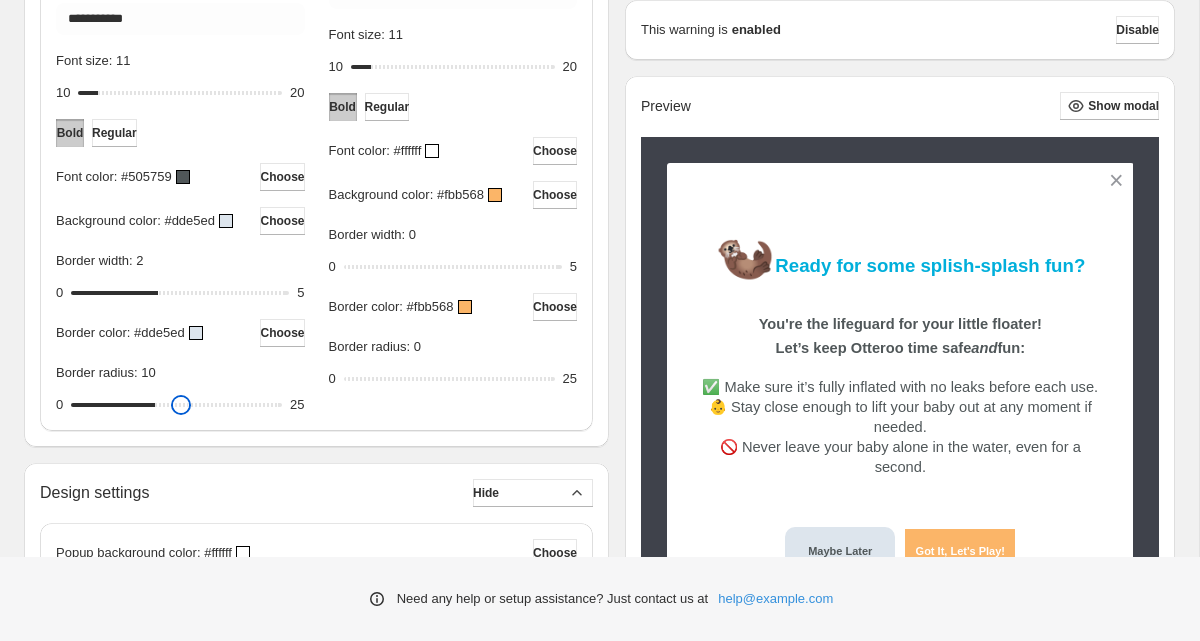 drag, startPoint x: 83, startPoint y: 425, endPoint x: 158, endPoint y: 429, distance: 75.10659 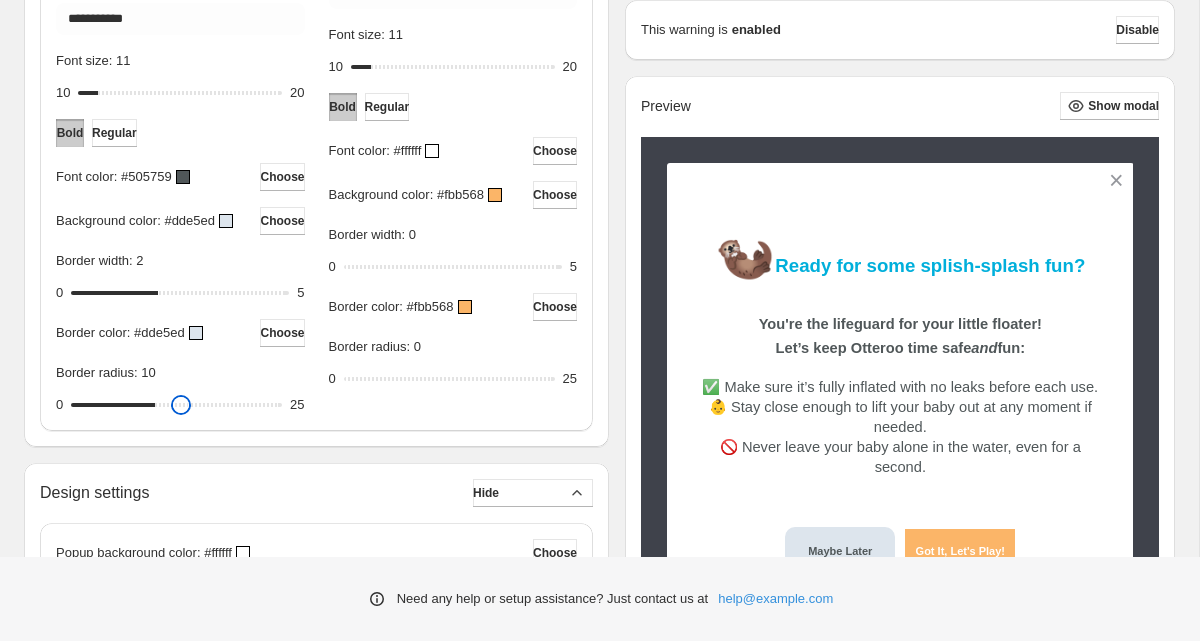 type on "**" 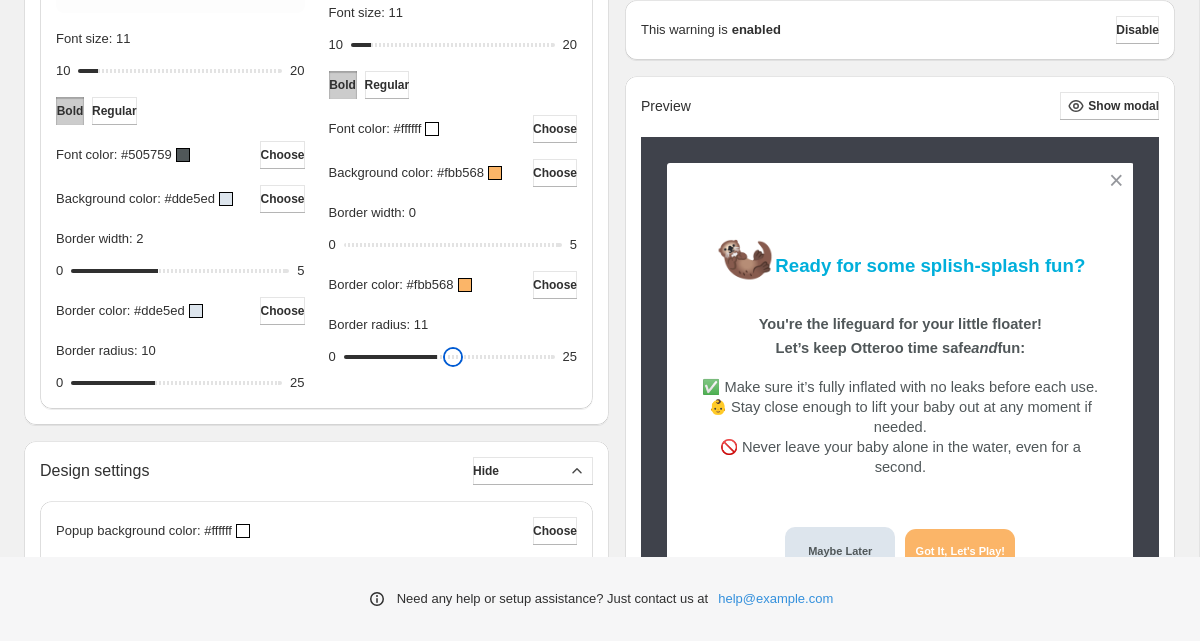 drag, startPoint x: 356, startPoint y: 379, endPoint x: 436, endPoint y: 386, distance: 80.305664 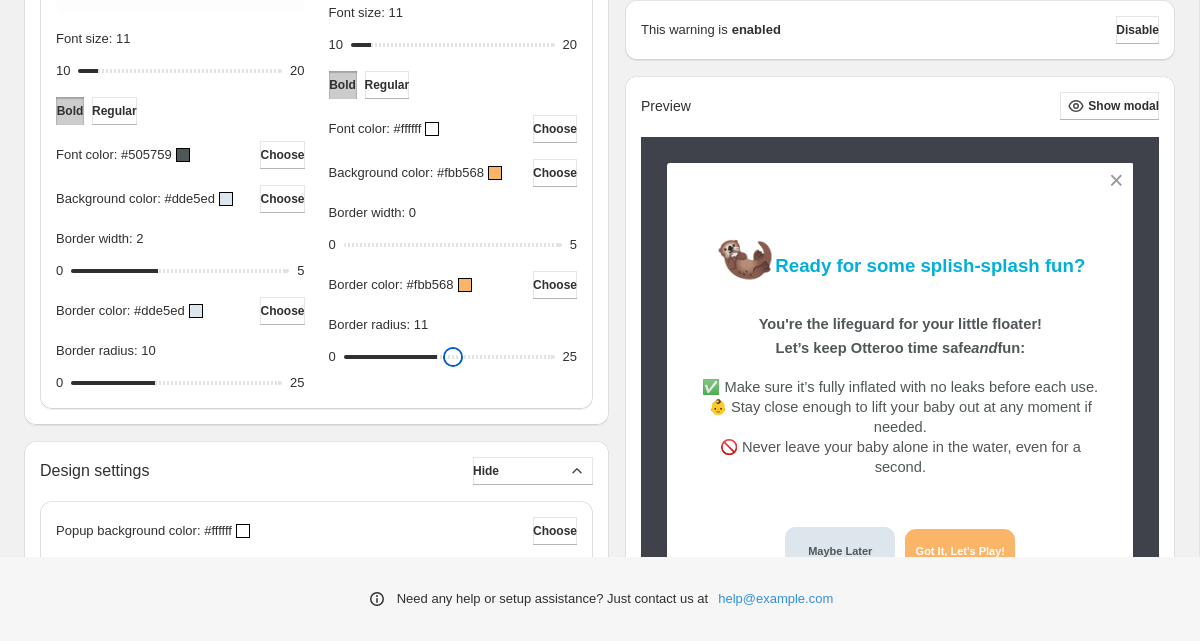 click on "Border radius: 11" at bounding box center (449, 357) 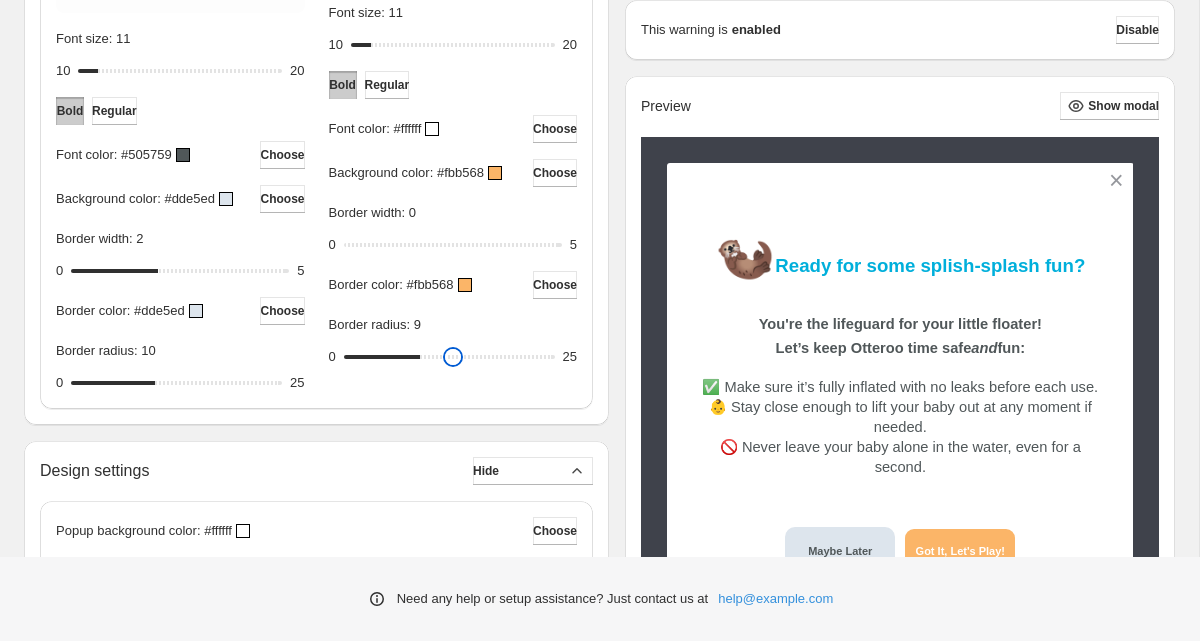 drag, startPoint x: 436, startPoint y: 385, endPoint x: 425, endPoint y: 385, distance: 11 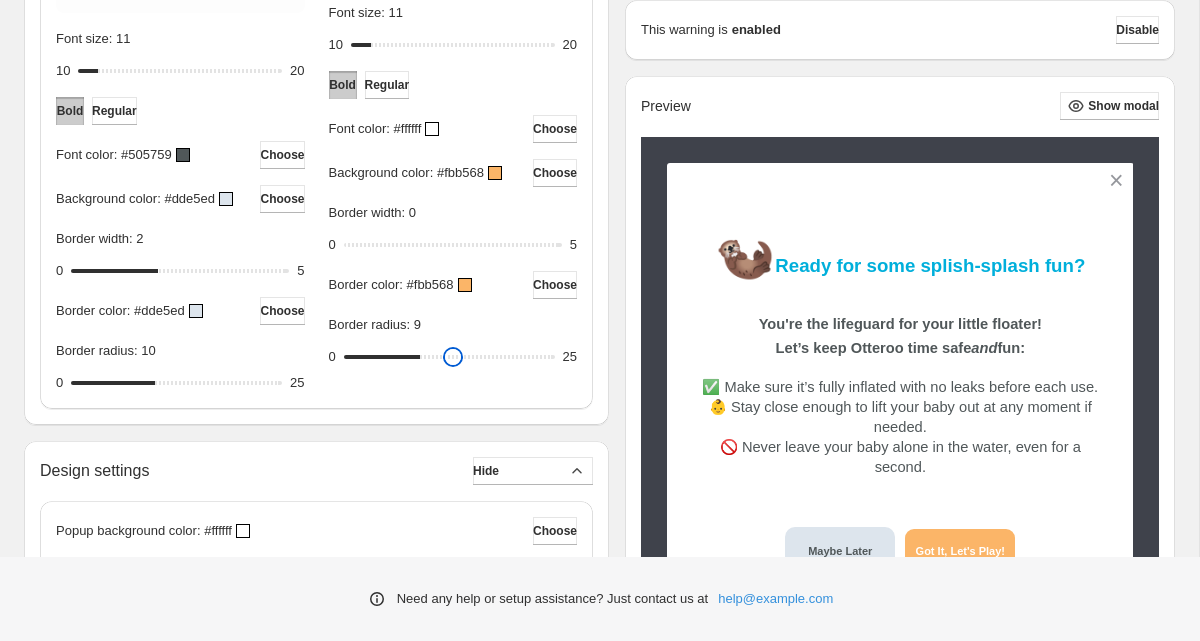 type on "*" 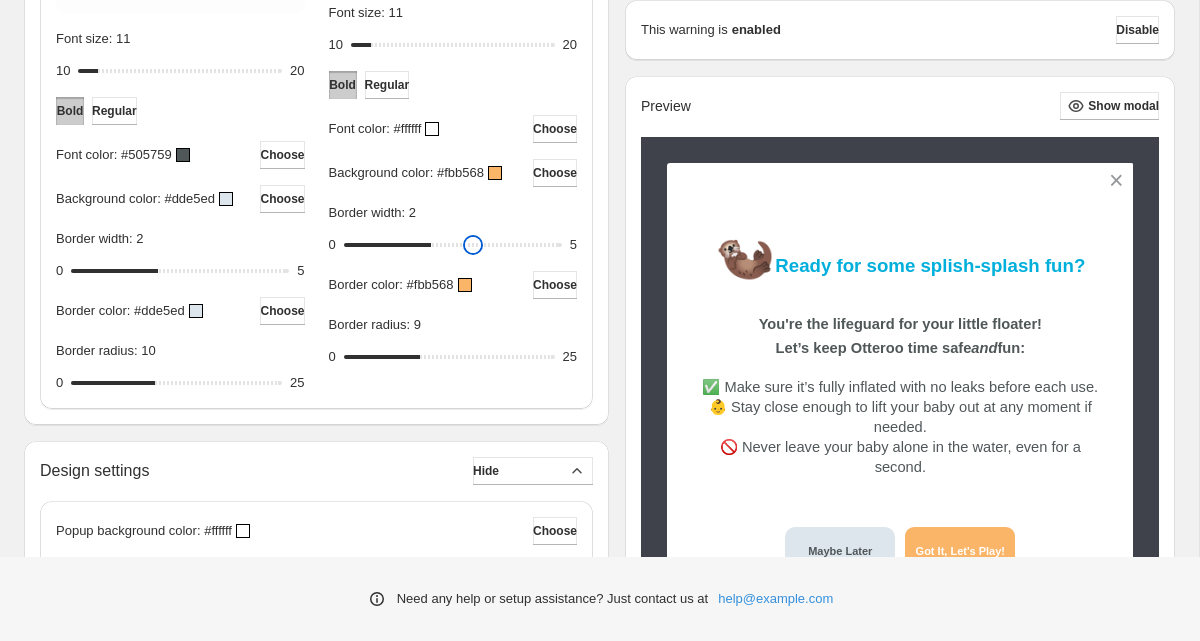 drag, startPoint x: 353, startPoint y: 268, endPoint x: 413, endPoint y: 272, distance: 60.133186 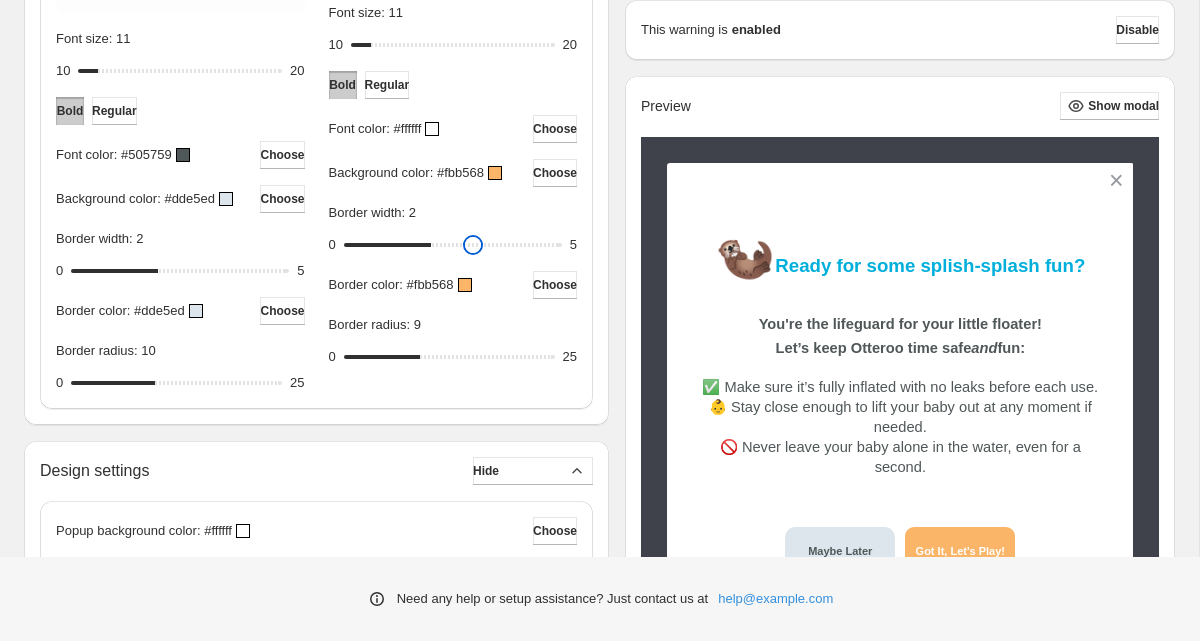 type on "*" 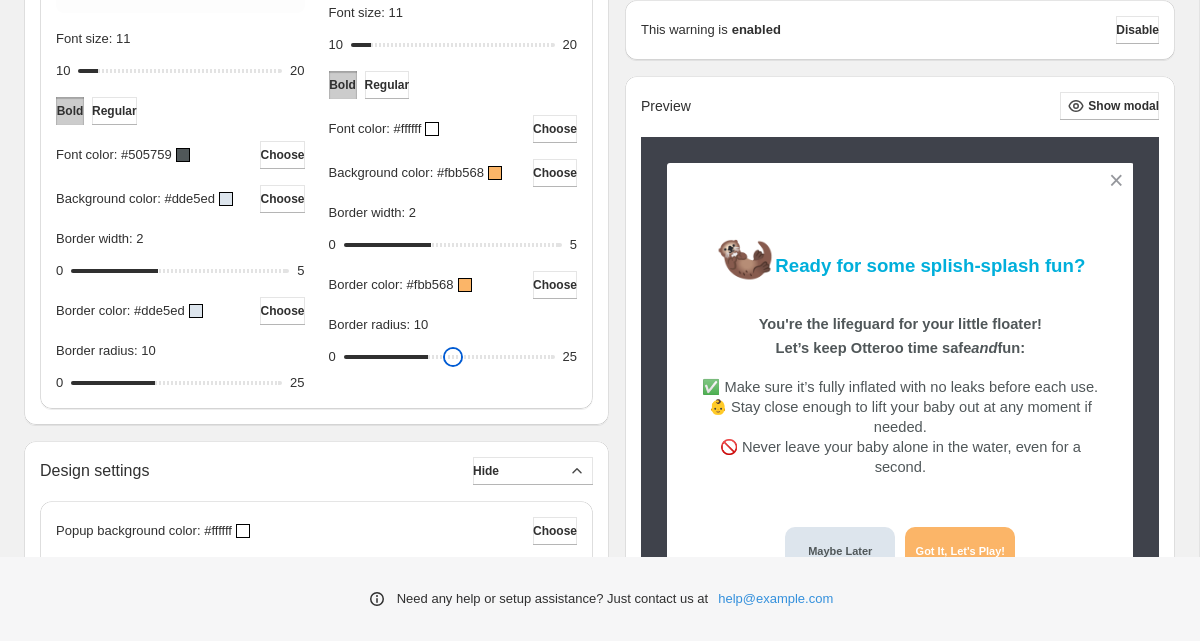 drag, startPoint x: 421, startPoint y: 377, endPoint x: 433, endPoint y: 378, distance: 12.0415945 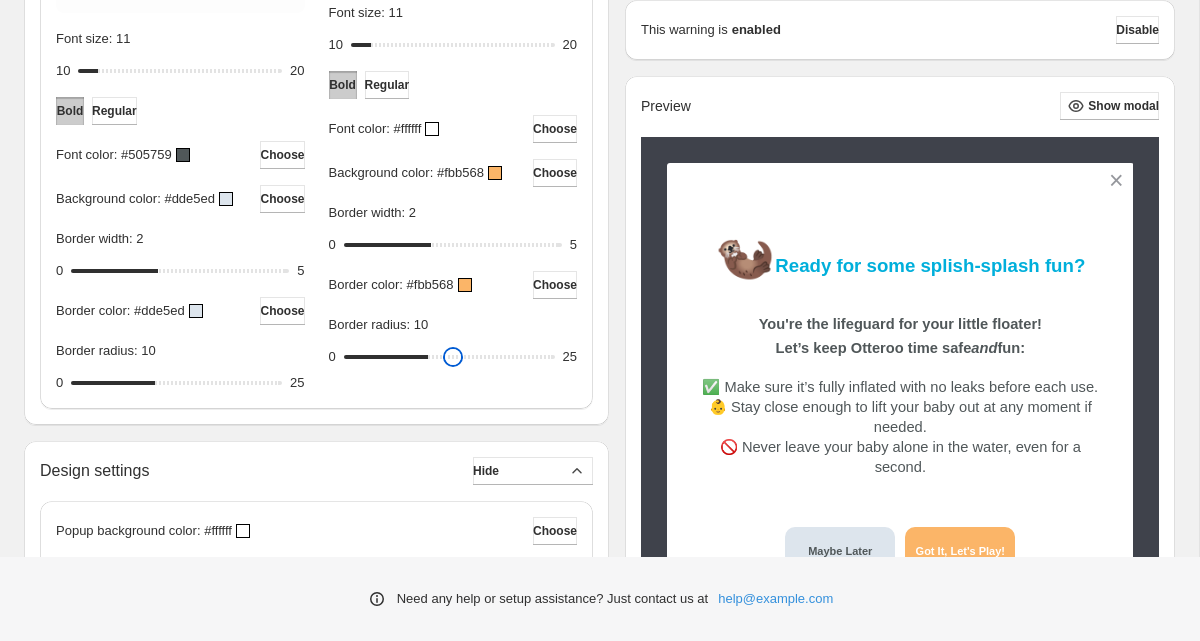 click on "Border radius: 10" at bounding box center [449, 357] 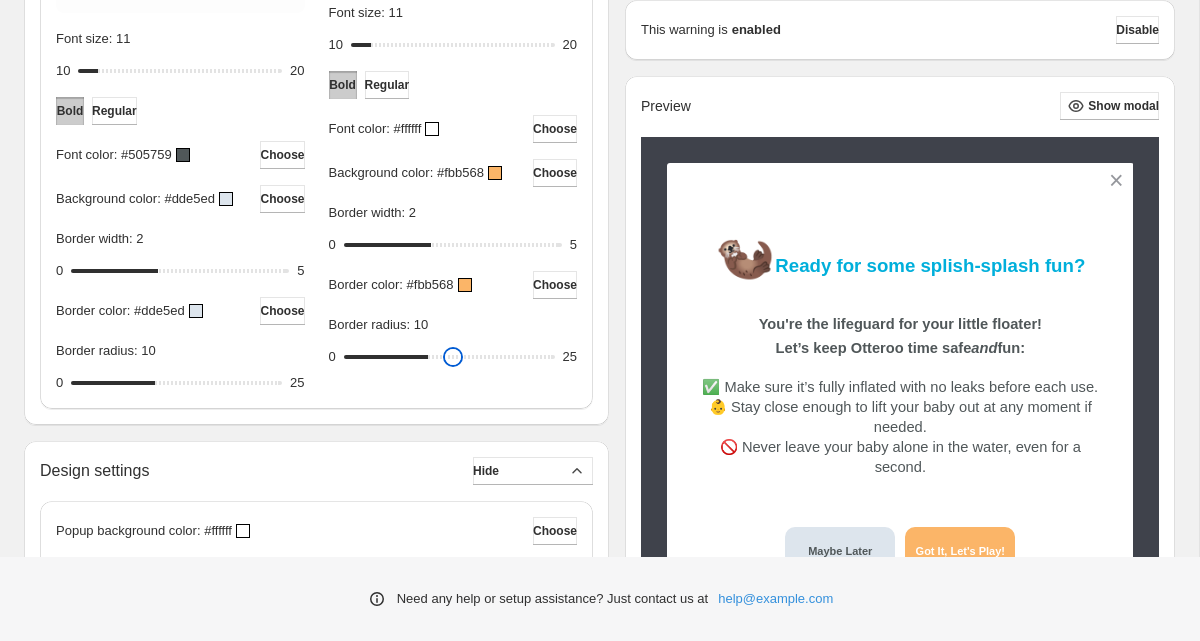 type on "**" 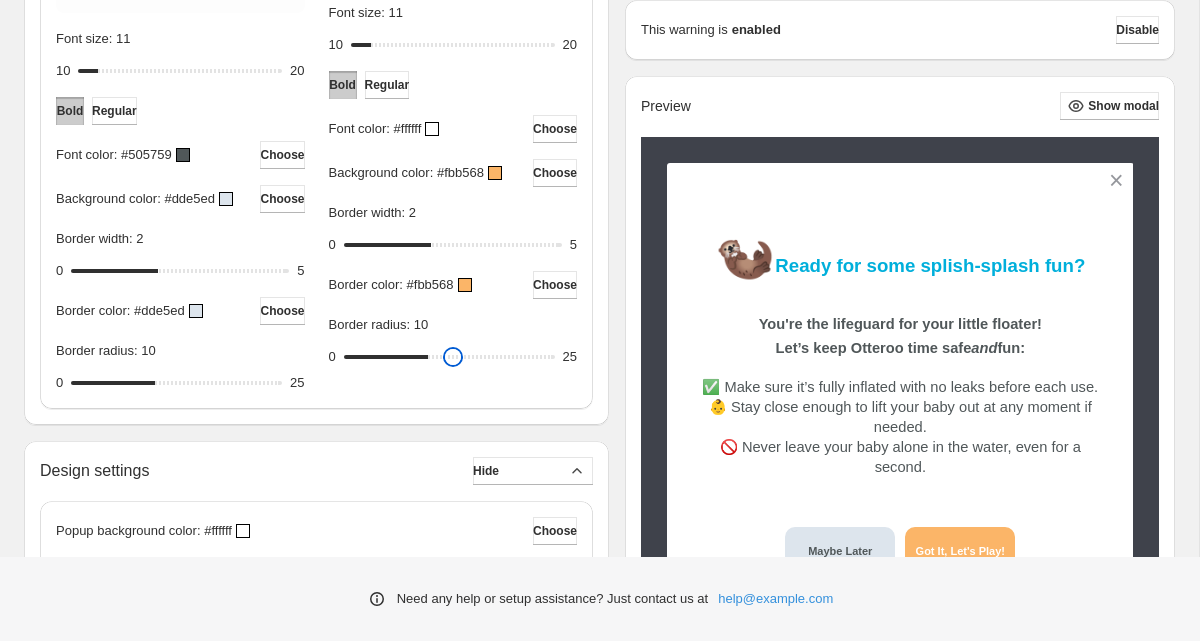 click on "Border radius: 10" at bounding box center [449, 357] 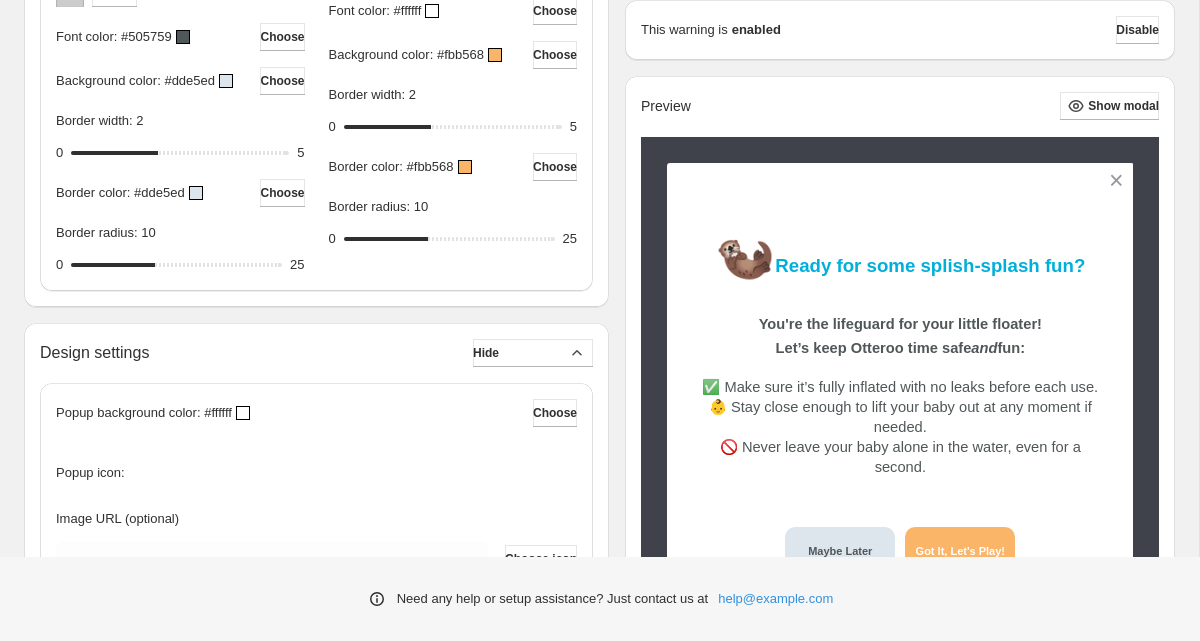 click at bounding box center (465, 167) 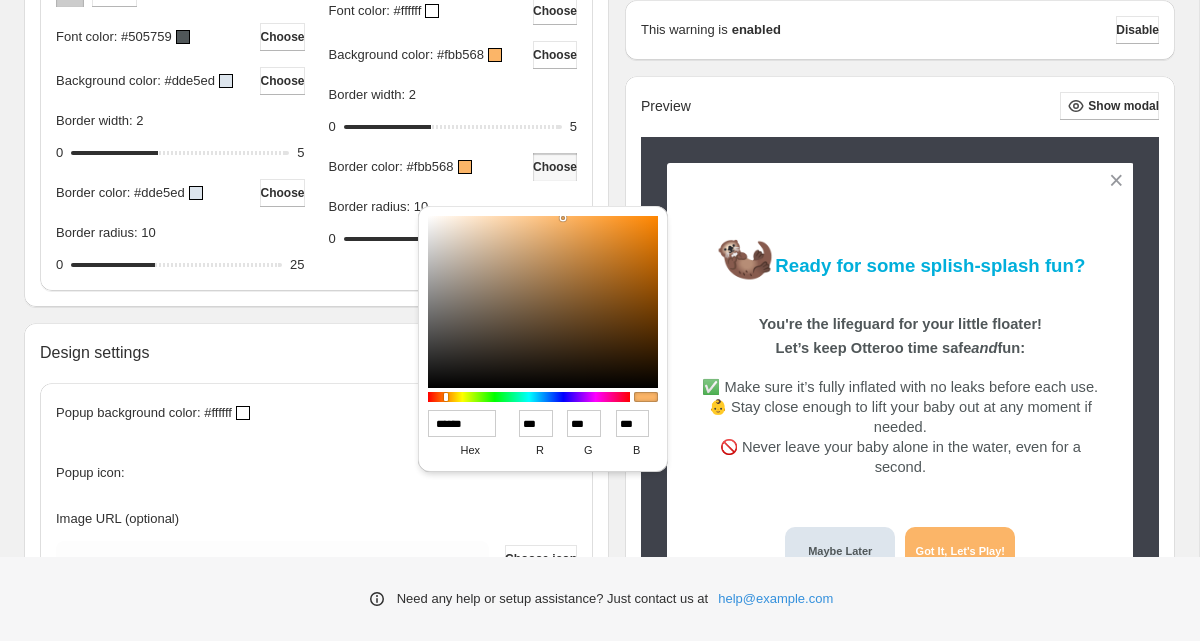 click on "******" at bounding box center (462, 423) 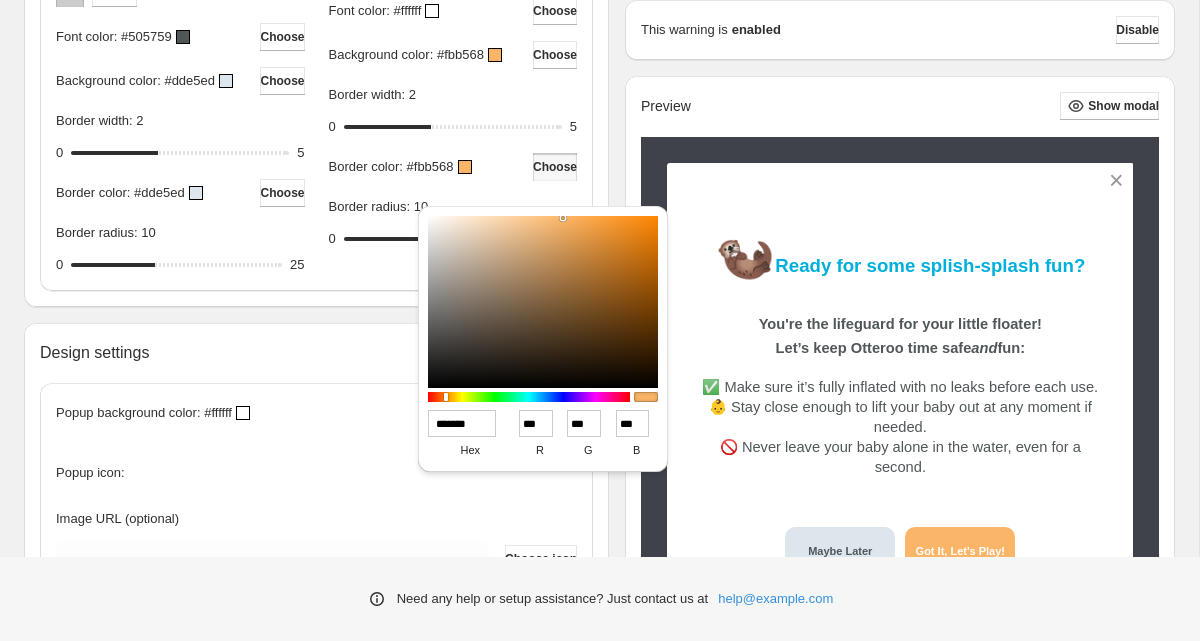 type on "***" 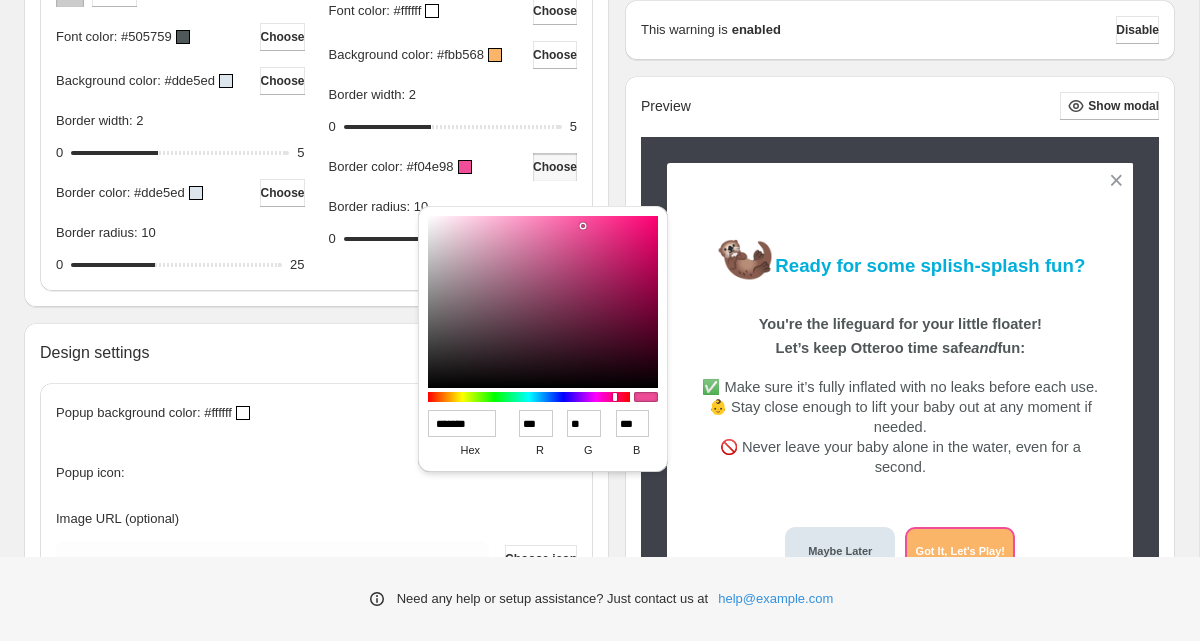 type on "******" 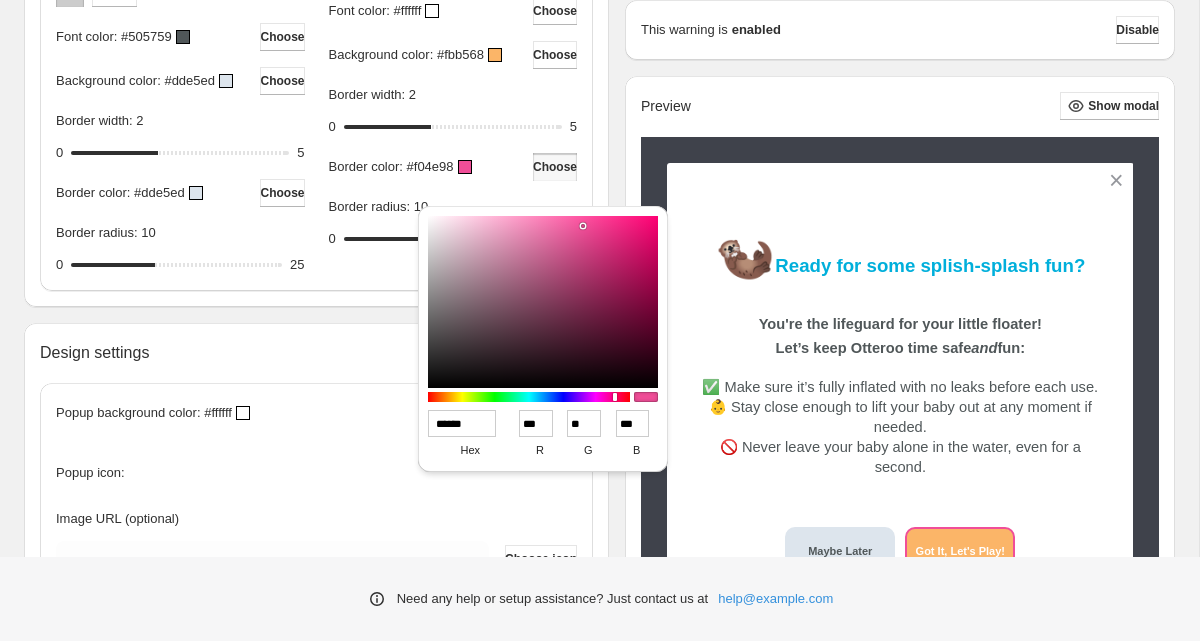 click at bounding box center (495, 55) 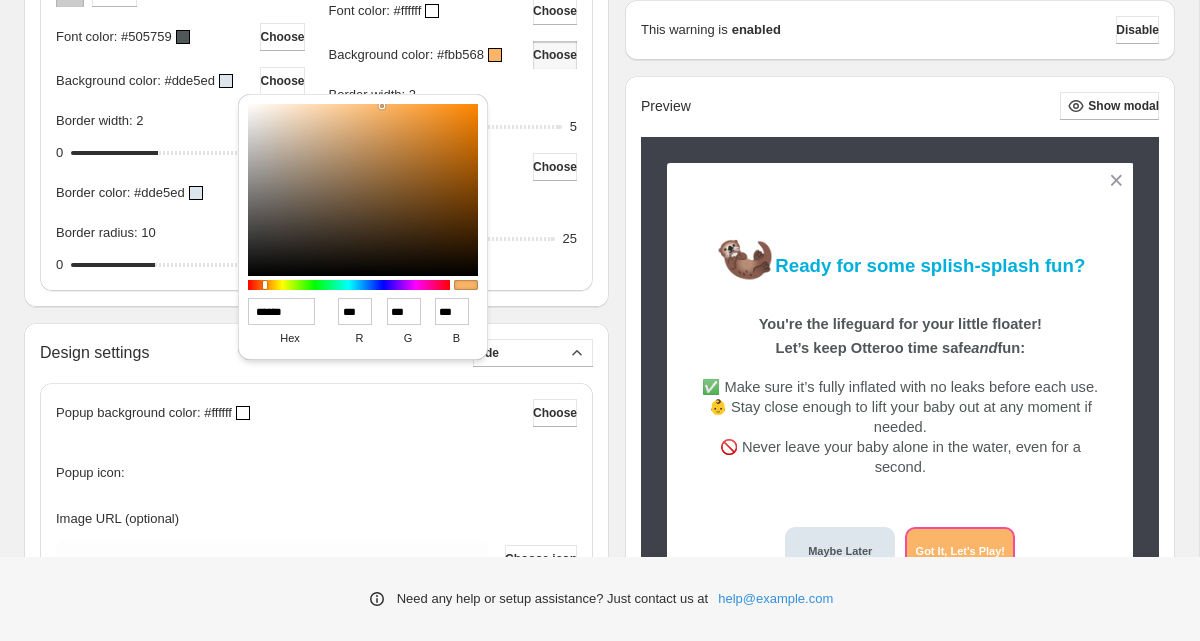 click on "******" at bounding box center (282, 311) 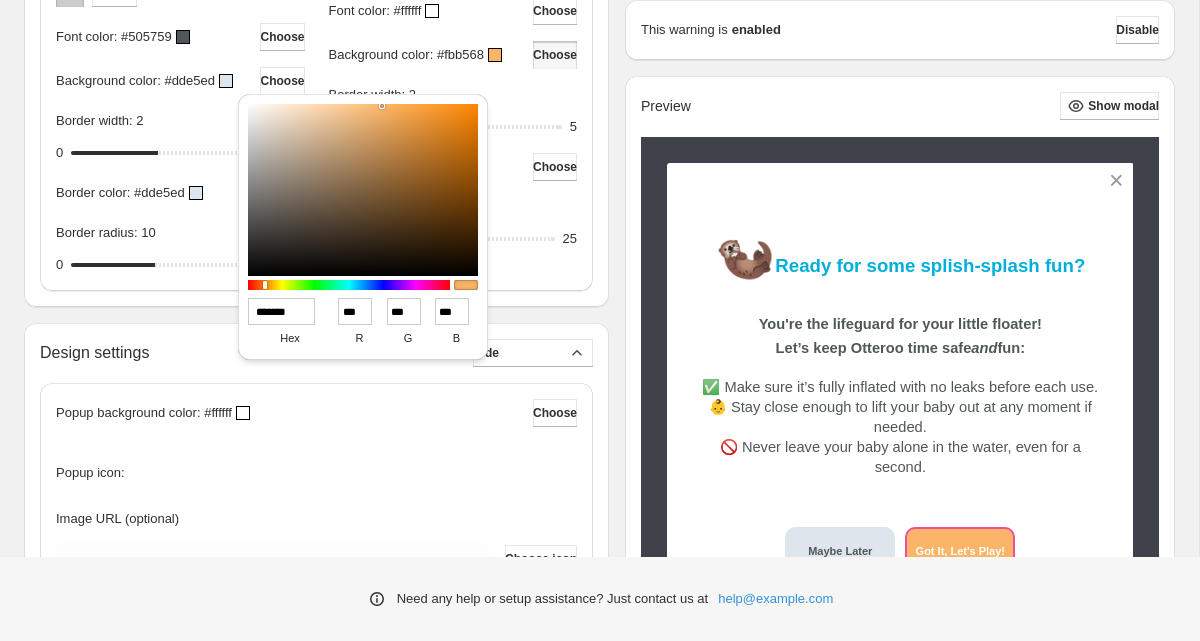 type on "***" 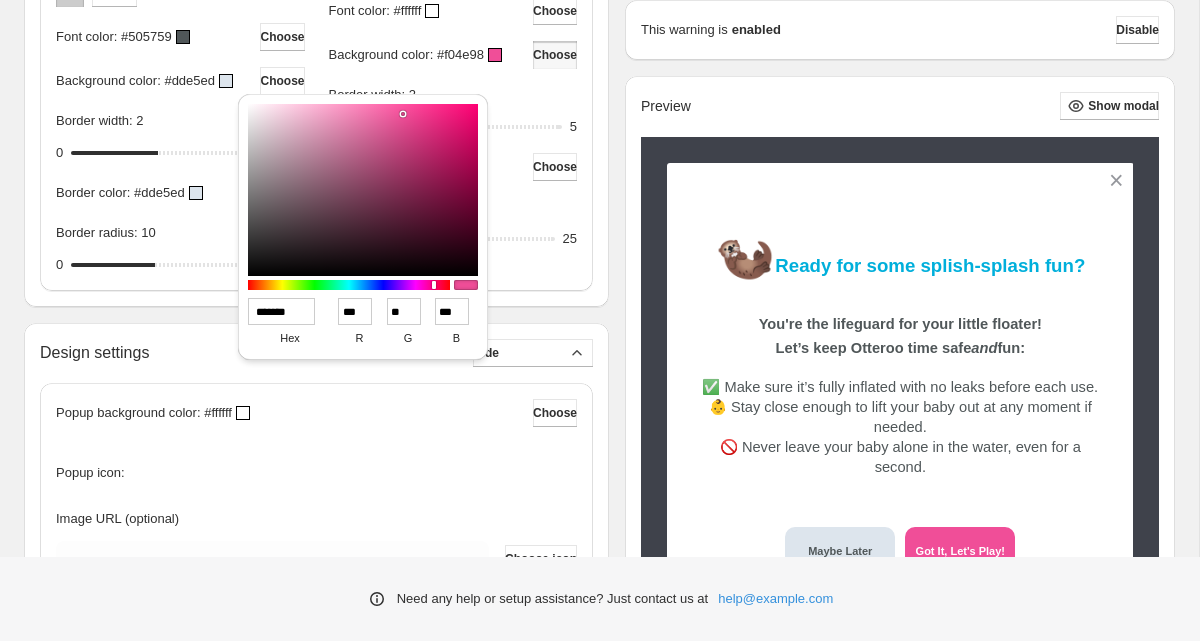 type on "******" 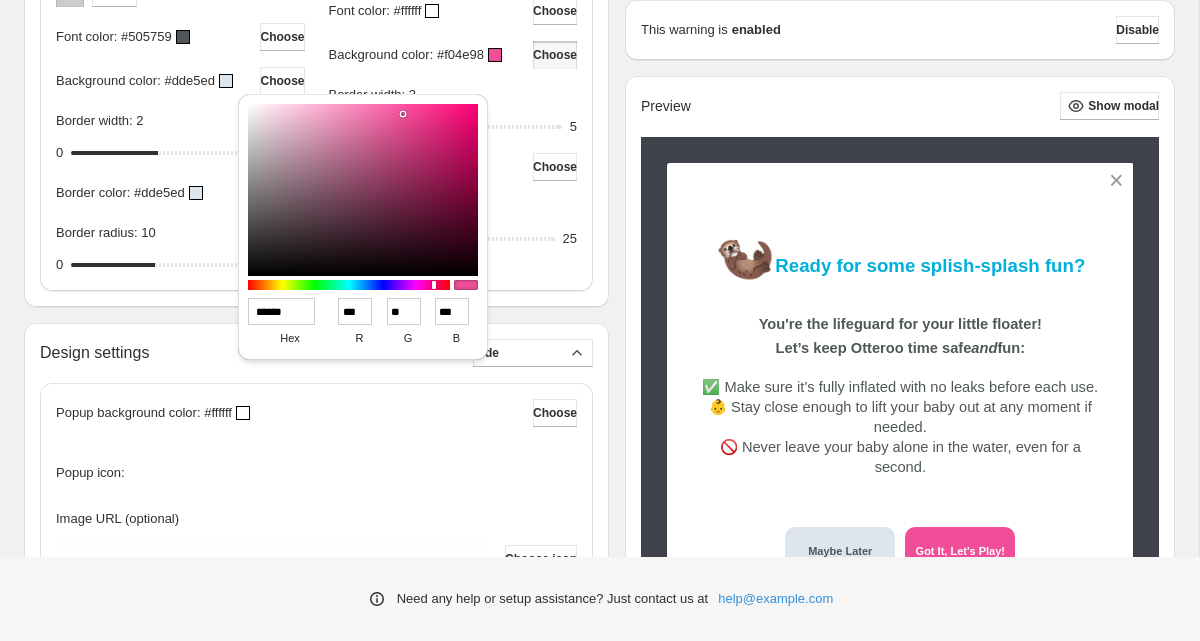 click on "Popup background color:   #ffffff Choose Popup icon:  Image URL (optional) Clear Choose icon Icon position: bottom Top Bottom Left Right" at bounding box center (316, 516) 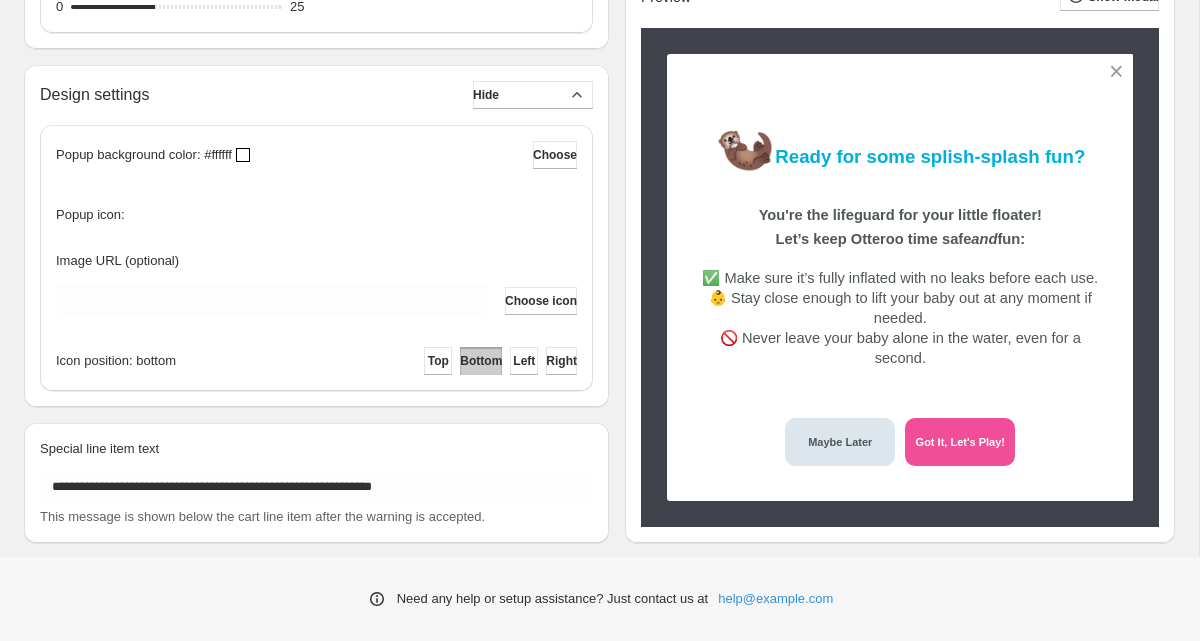 scroll, scrollTop: 1312, scrollLeft: 0, axis: vertical 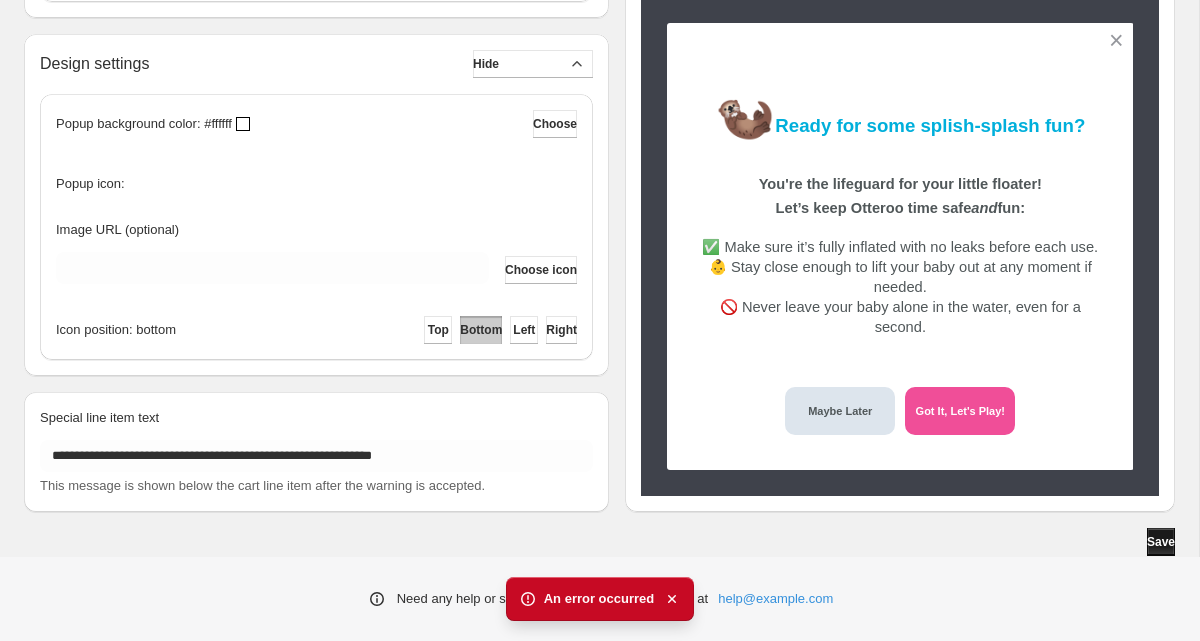 click on "Save" at bounding box center [1161, 542] 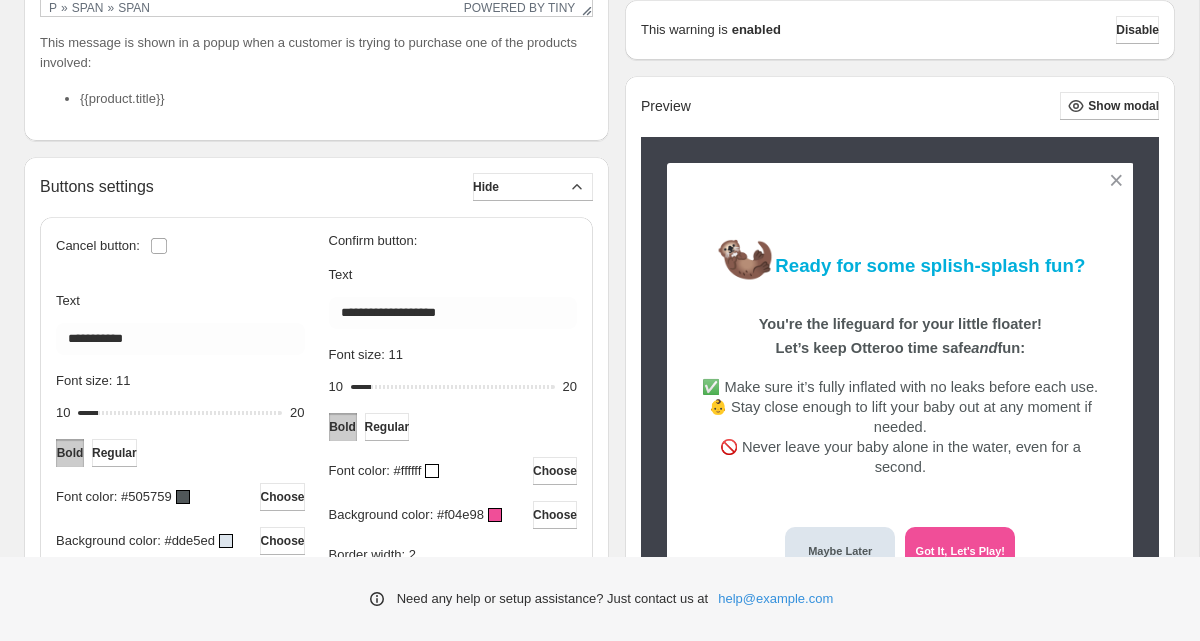scroll, scrollTop: 0, scrollLeft: 0, axis: both 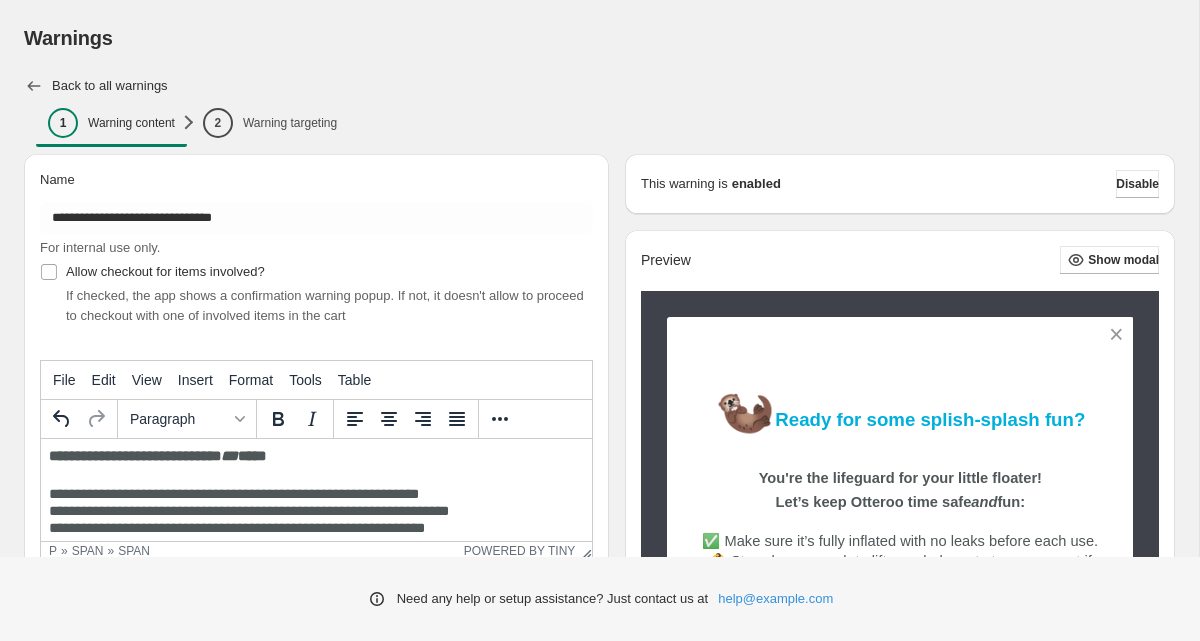 click 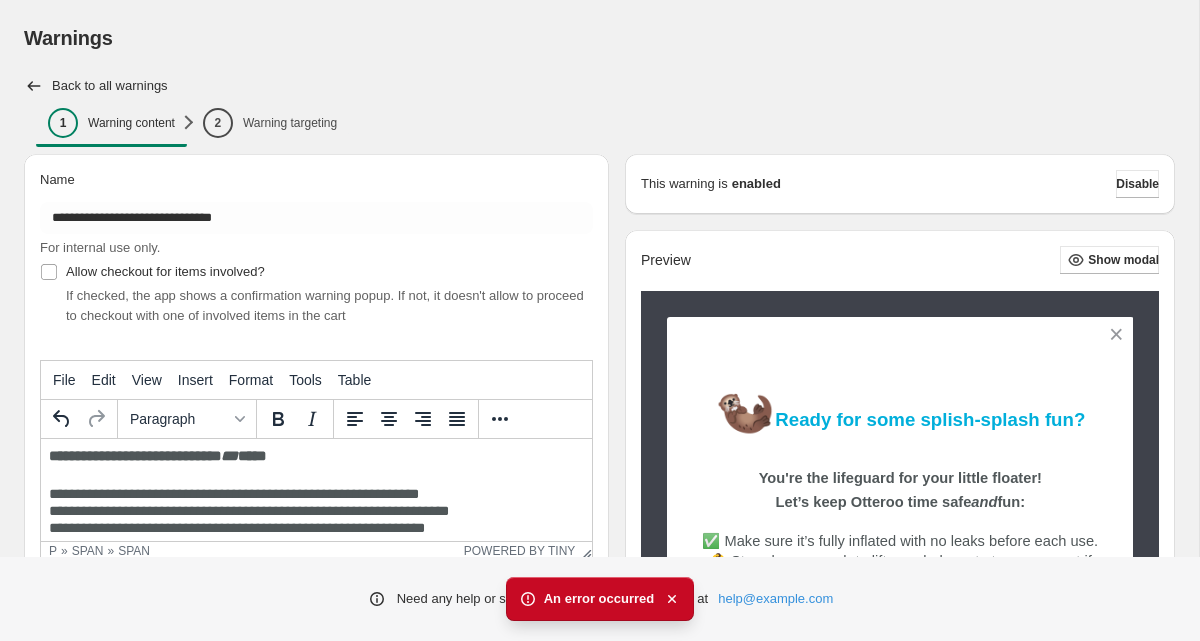 type on "******" 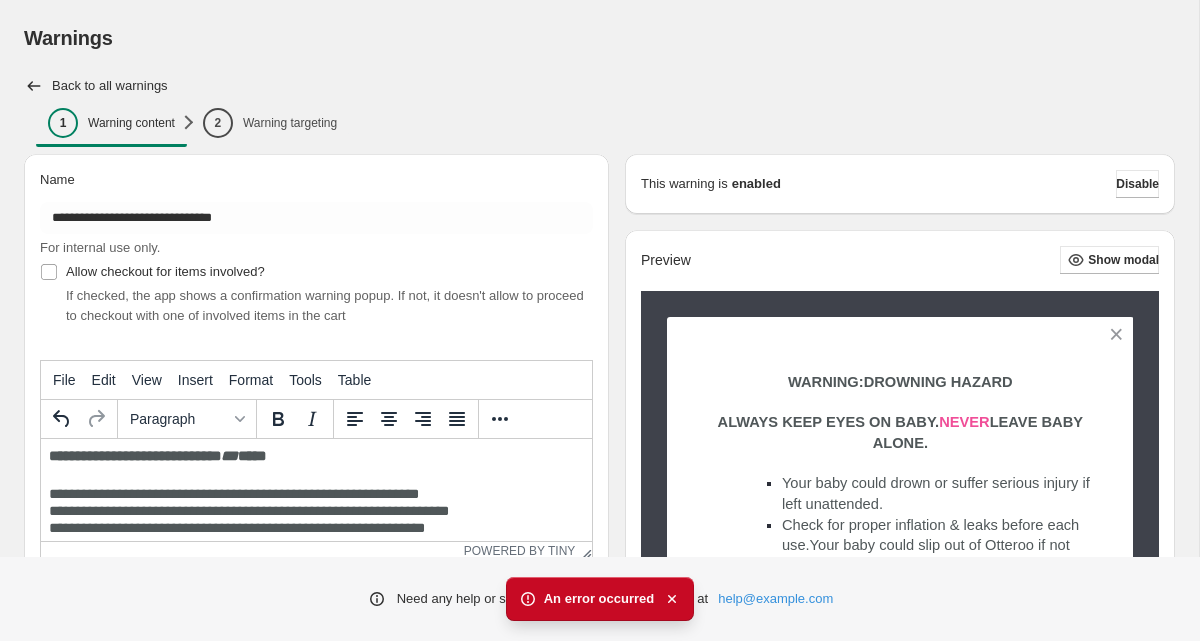scroll, scrollTop: 126, scrollLeft: 0, axis: vertical 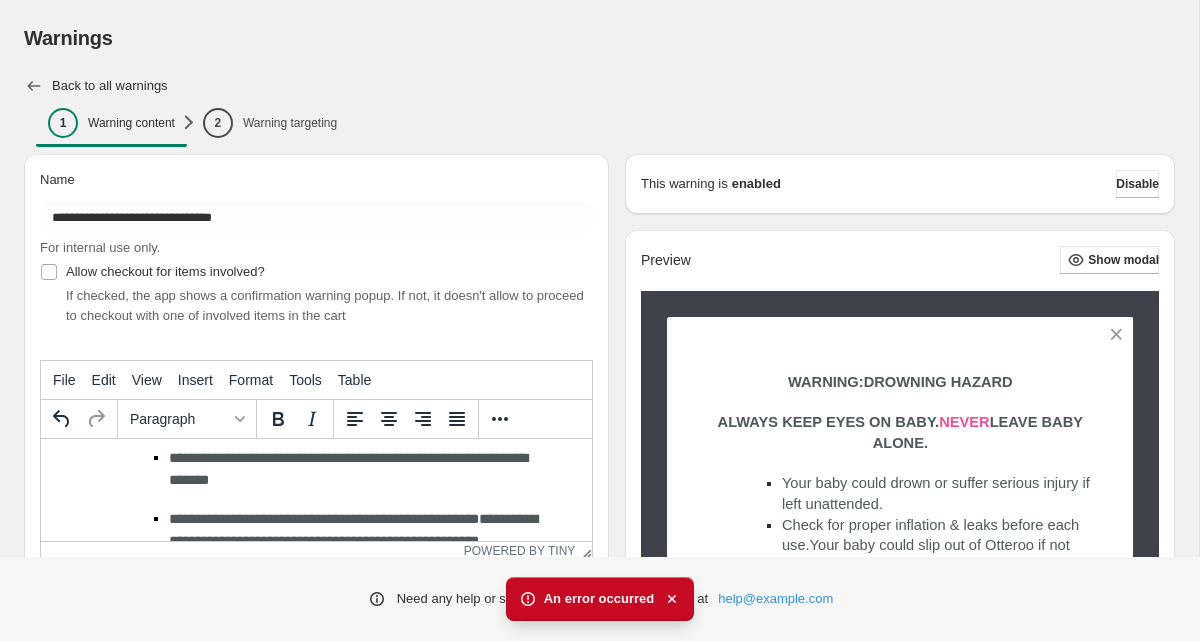 click 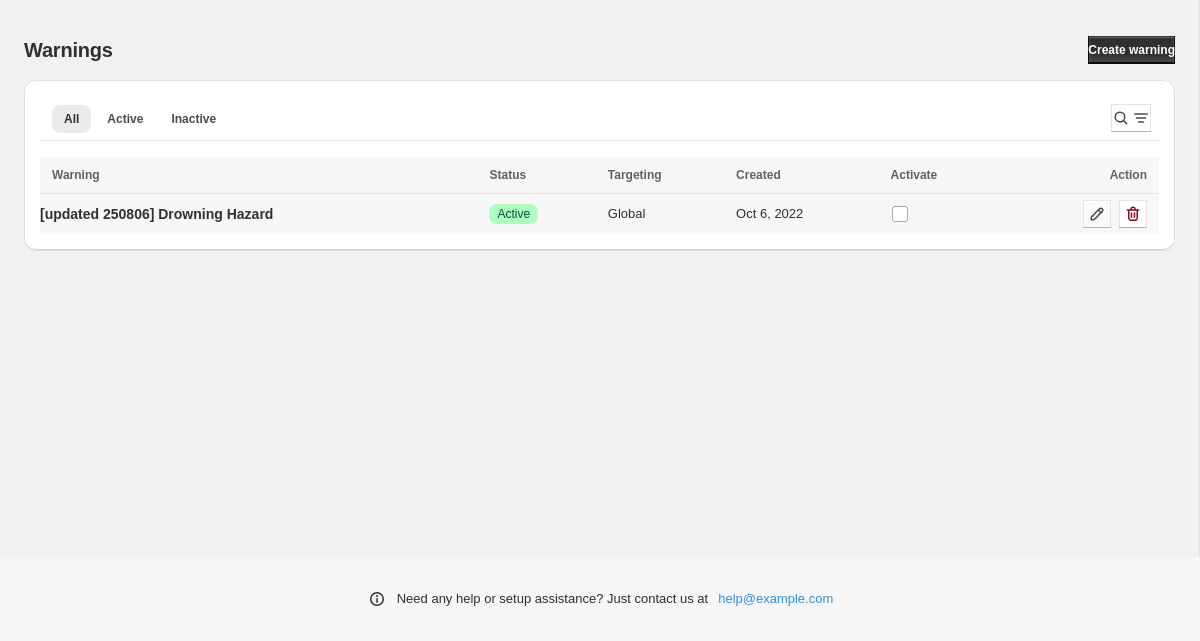 click 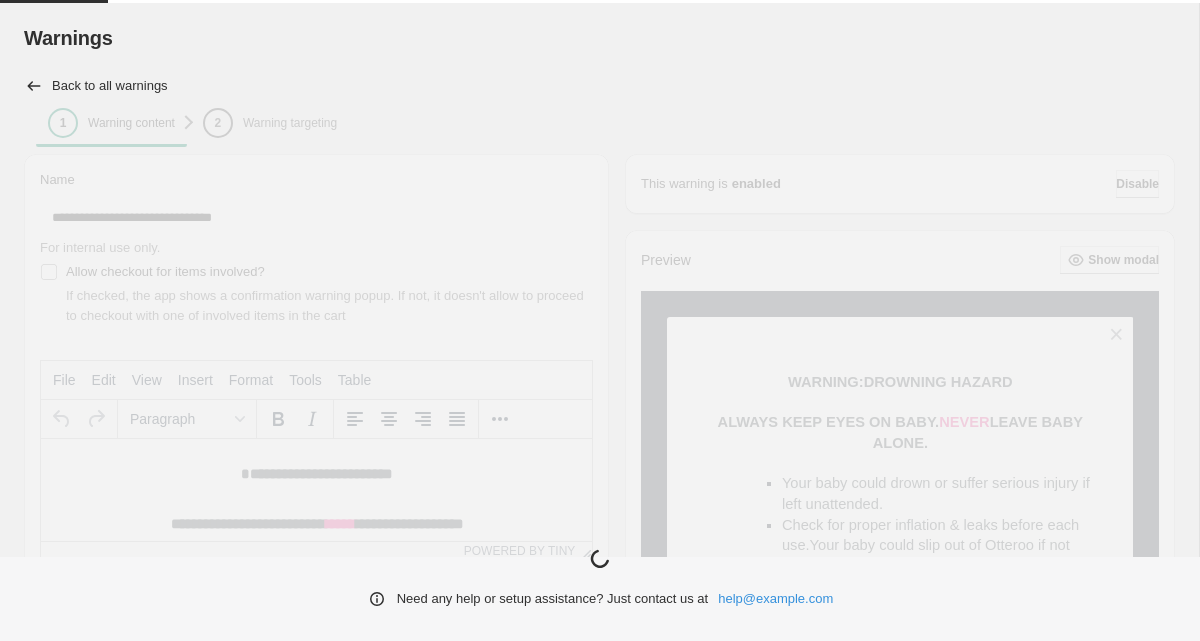 scroll, scrollTop: 0, scrollLeft: 0, axis: both 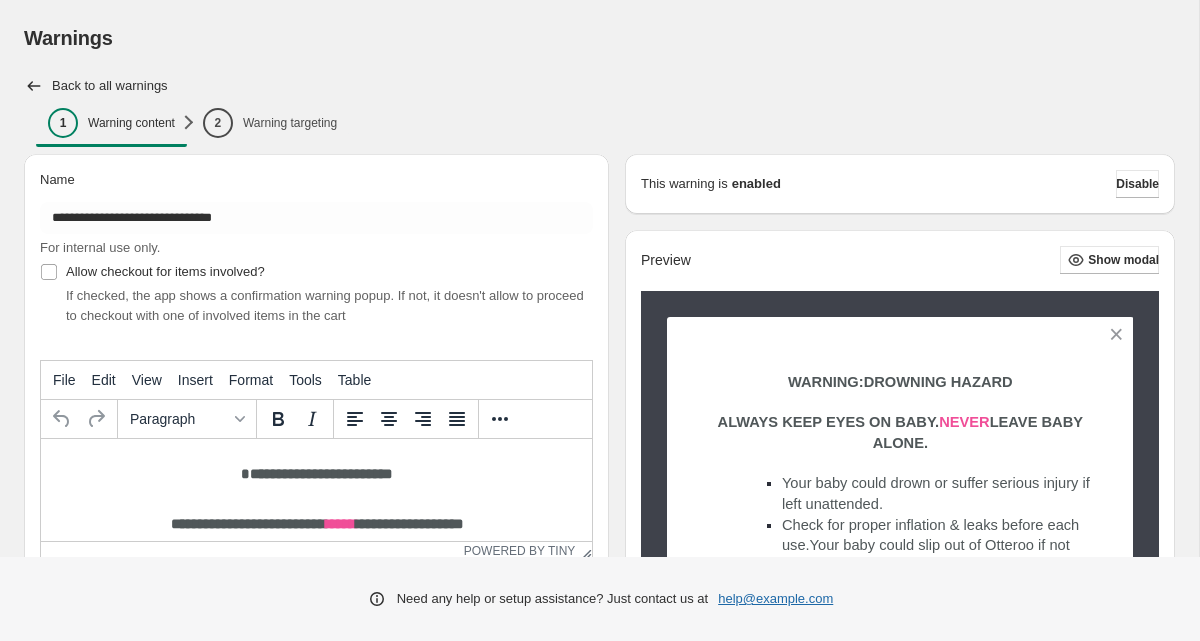 drag, startPoint x: 892, startPoint y: 600, endPoint x: 717, endPoint y: 602, distance: 175.01143 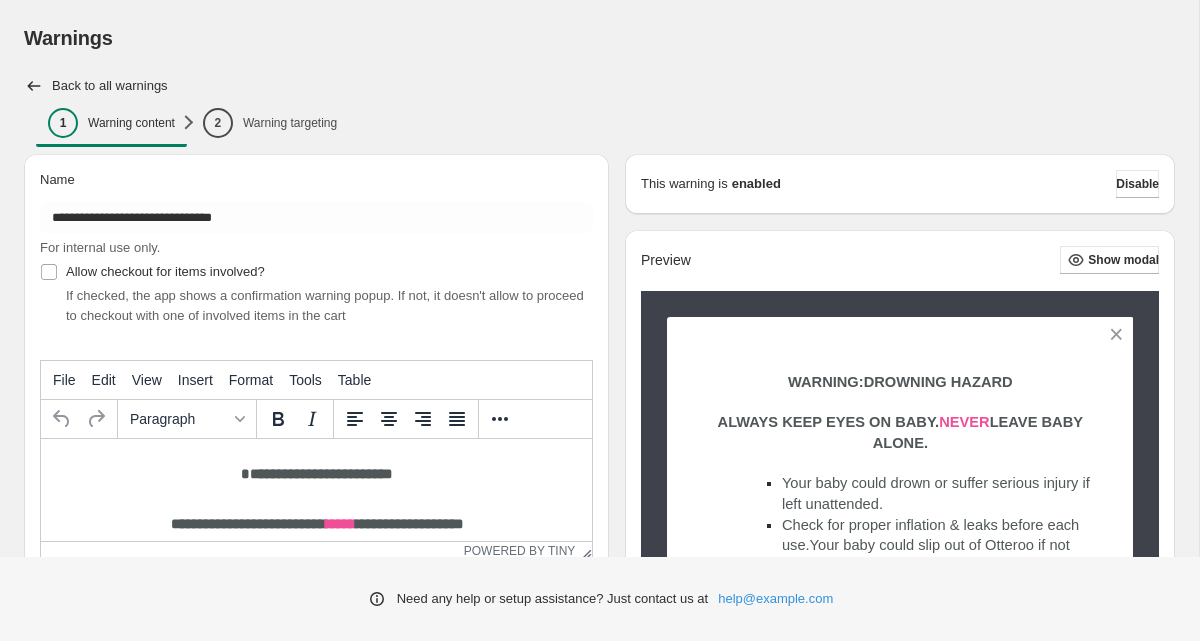 copy on "help@example.com" 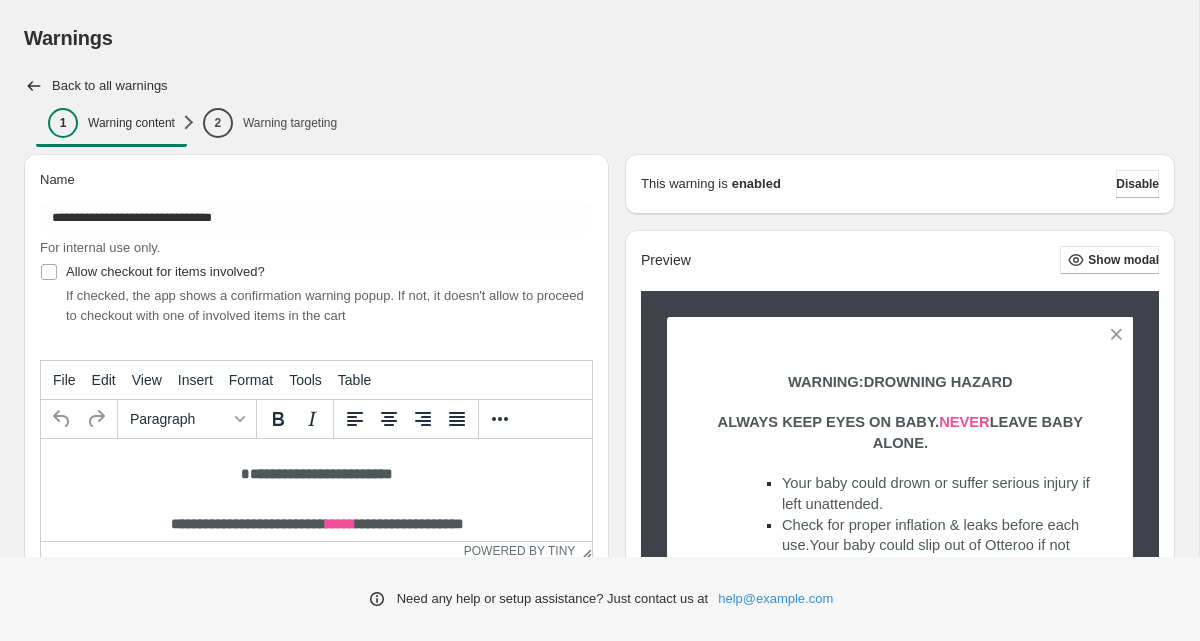 click on "Need any help or setup assistance? Just contact us at  help@example.com" at bounding box center [600, 599] 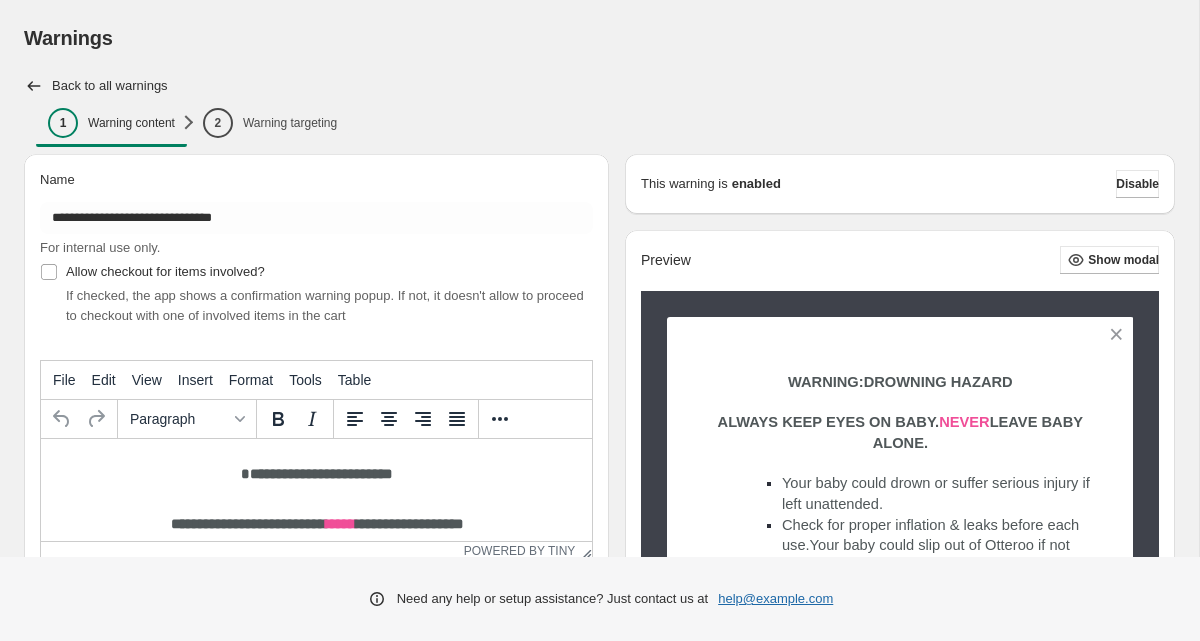 drag, startPoint x: 938, startPoint y: 604, endPoint x: 716, endPoint y: 598, distance: 222.08107 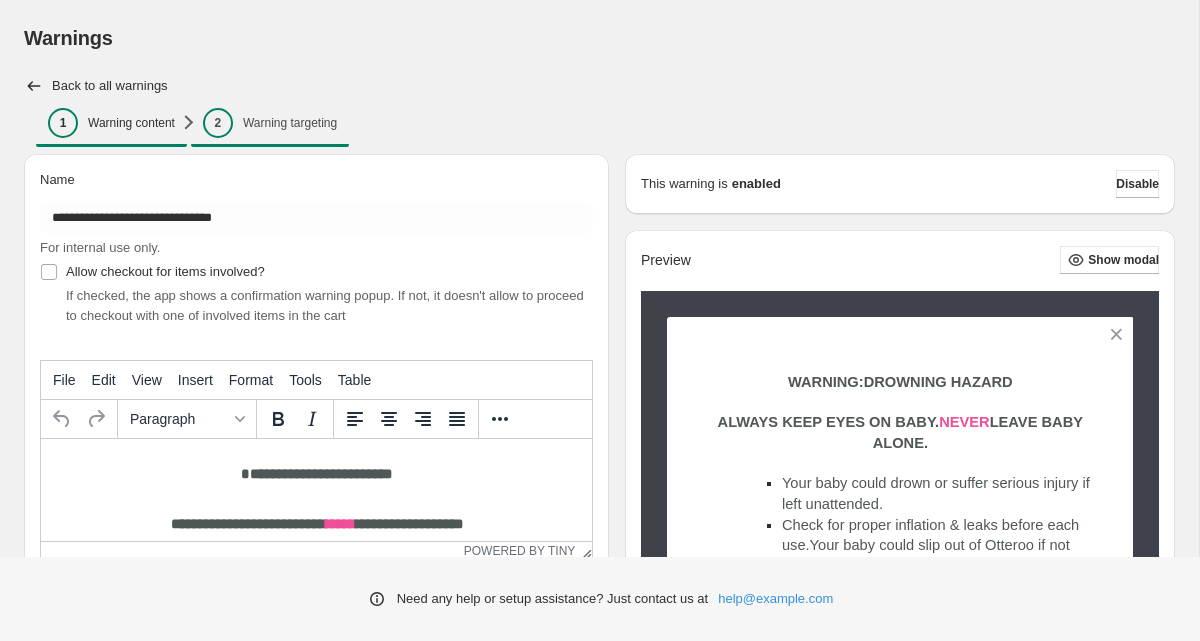 copy on "help@example.com" 